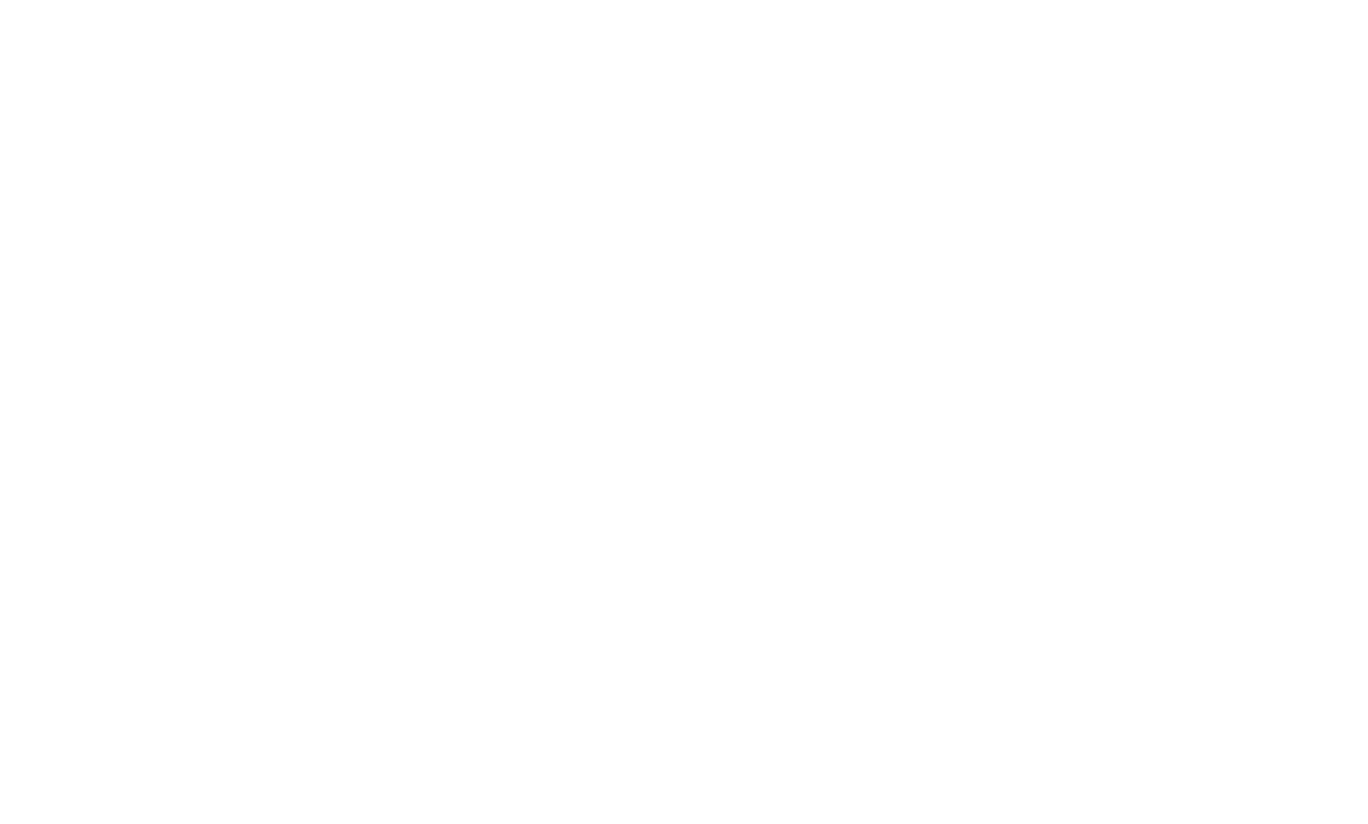 scroll, scrollTop: 0, scrollLeft: 0, axis: both 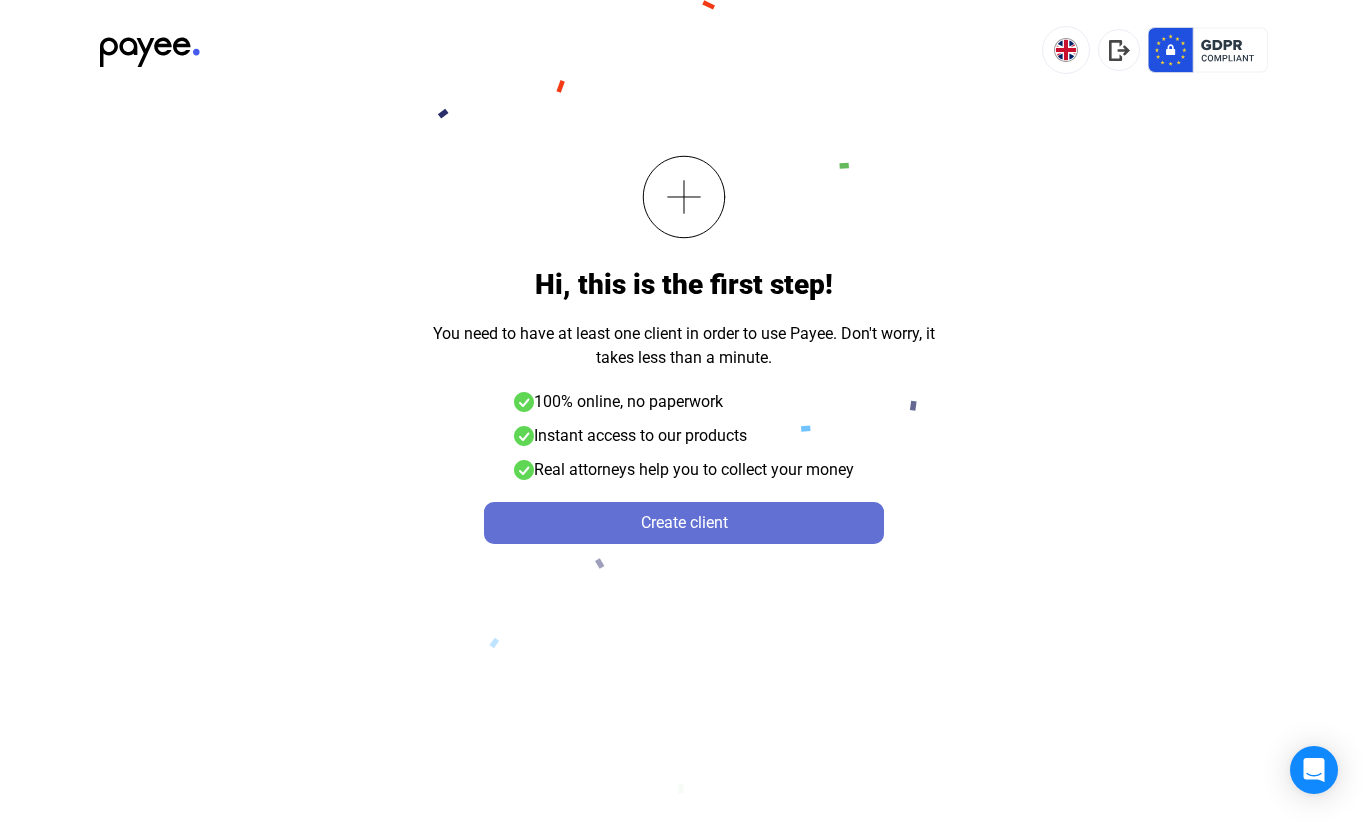 click on "Create client" 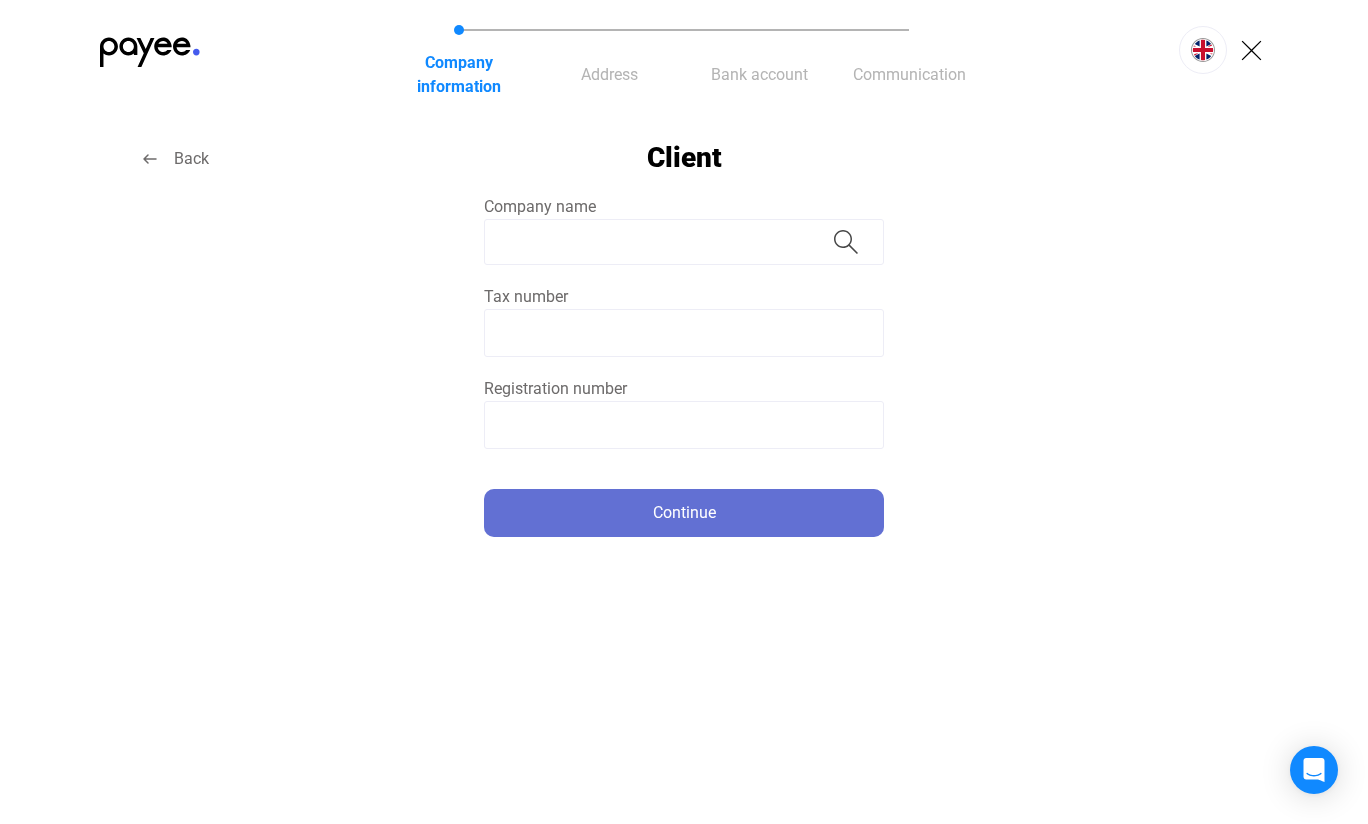 click on "Continue" 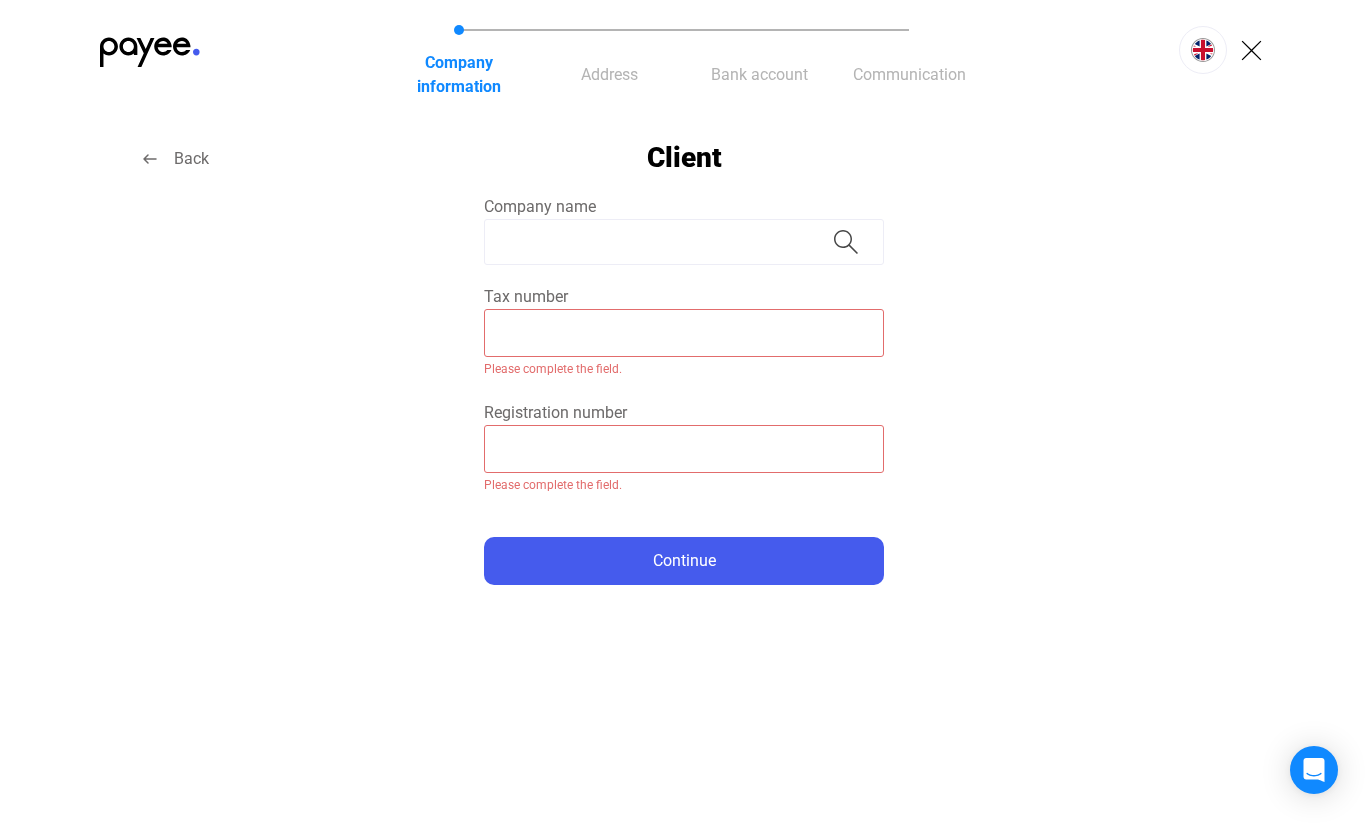 click 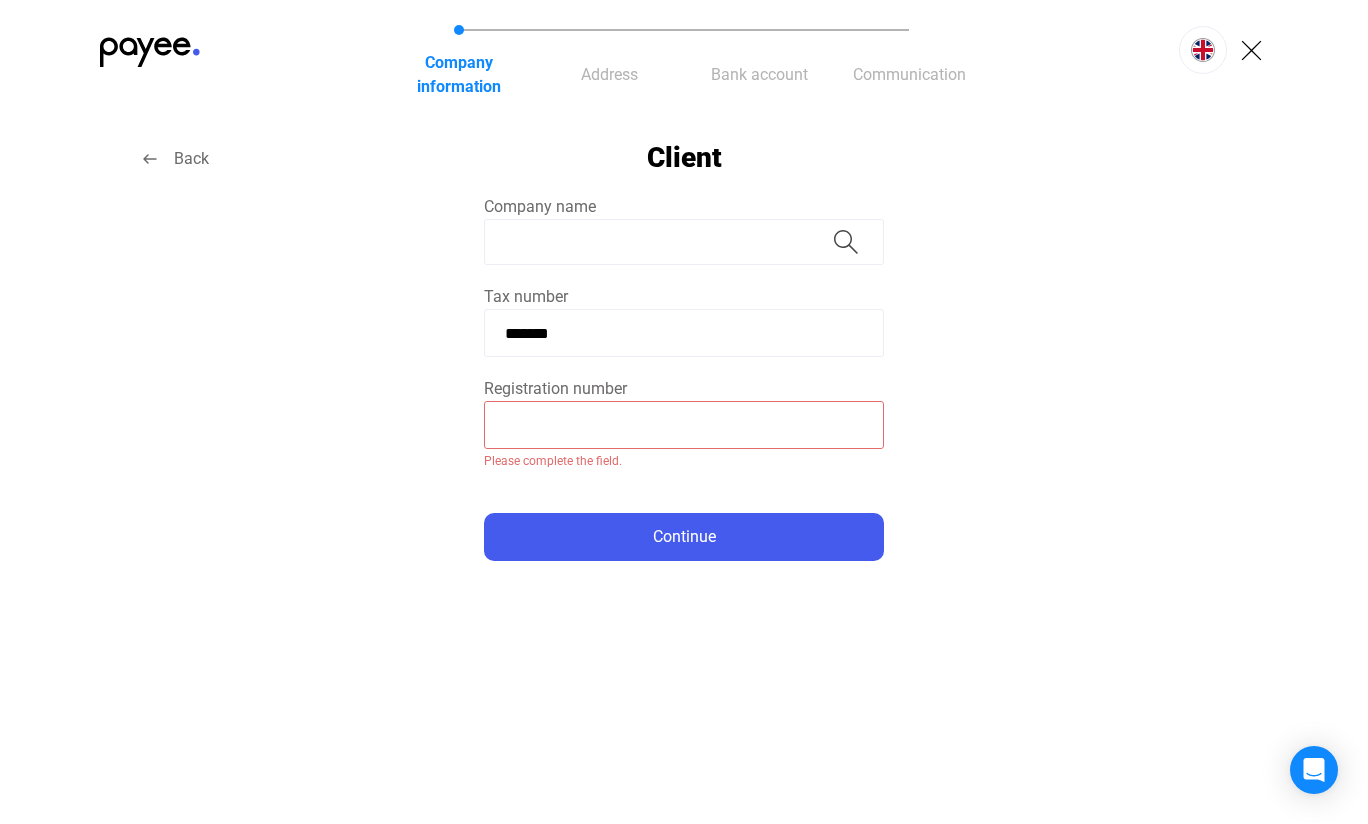 type on "*******" 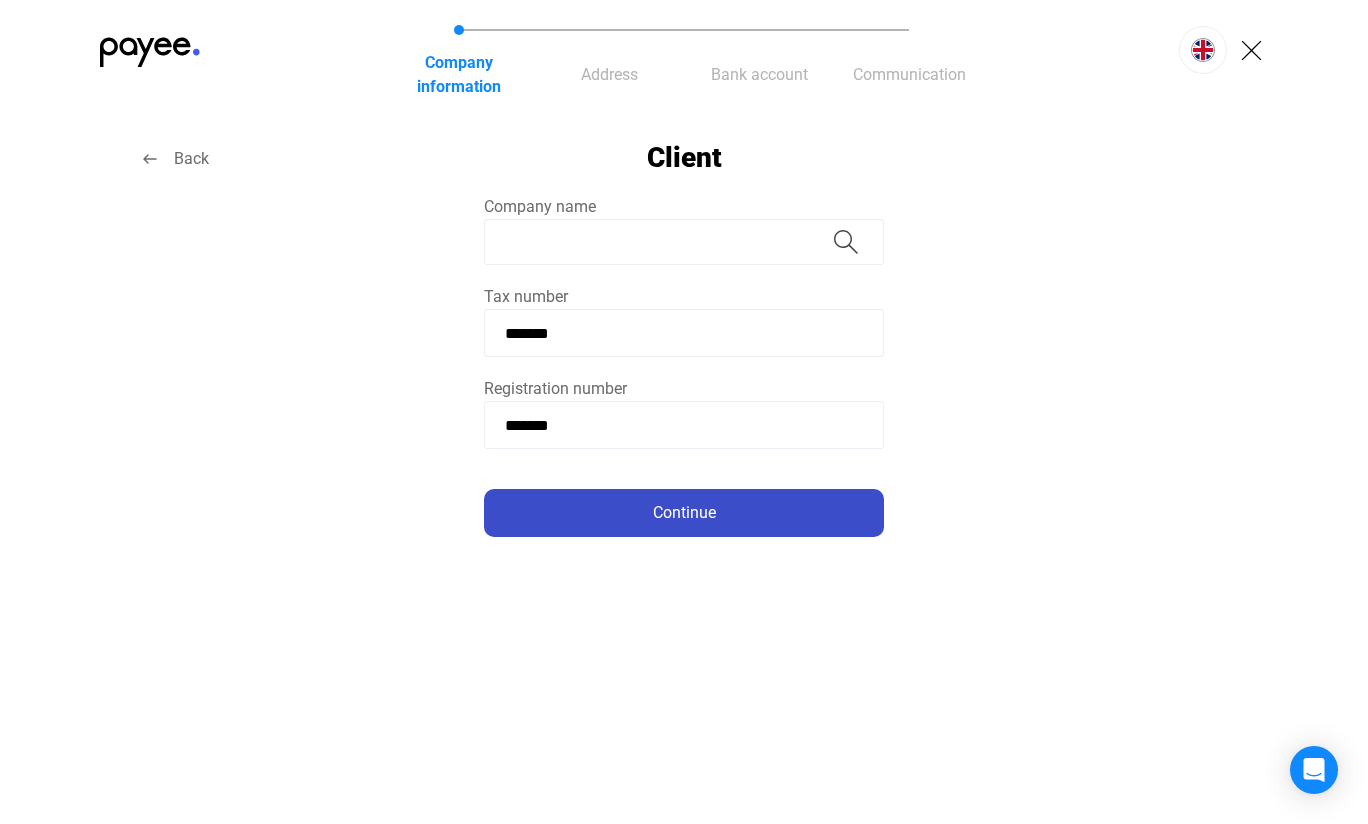 type on "*******" 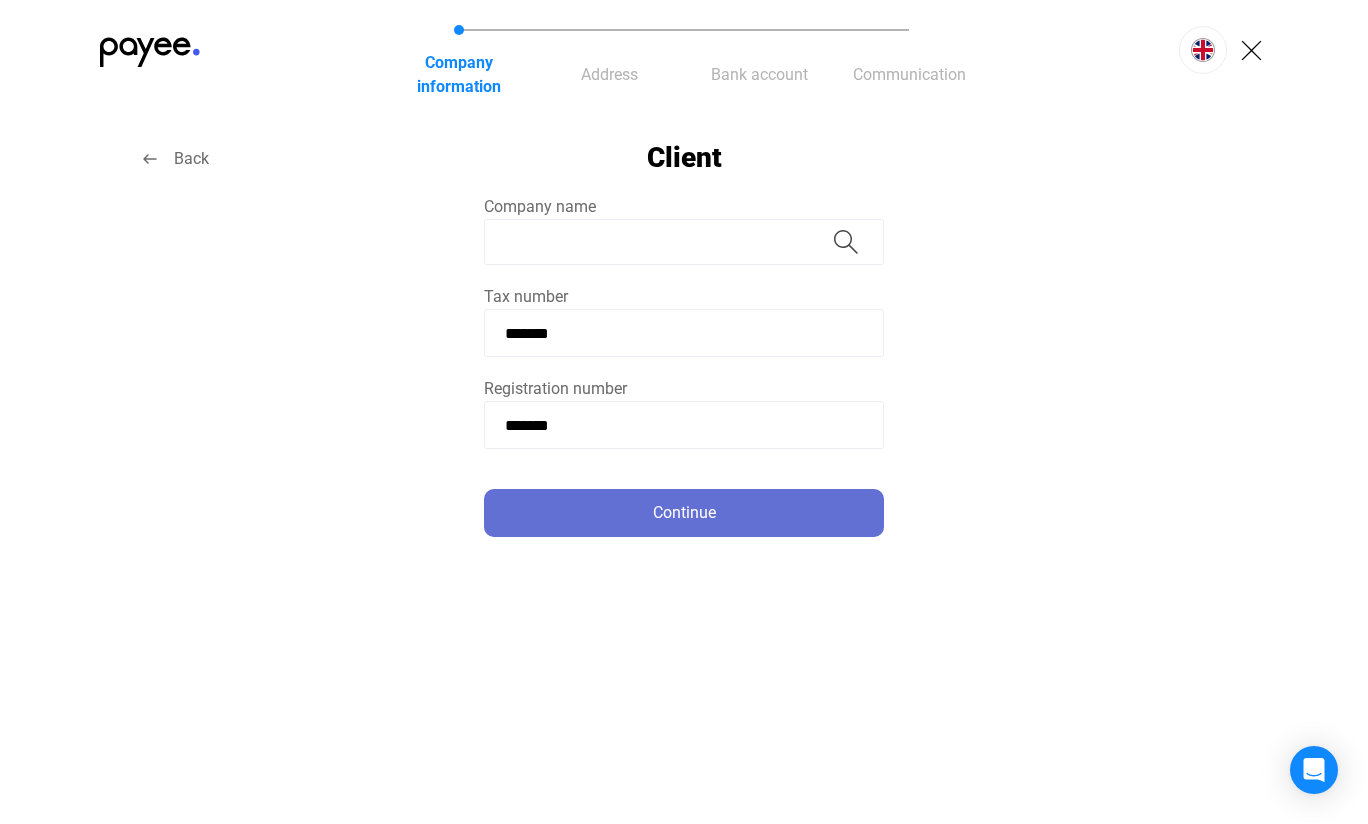 click on "Continue" 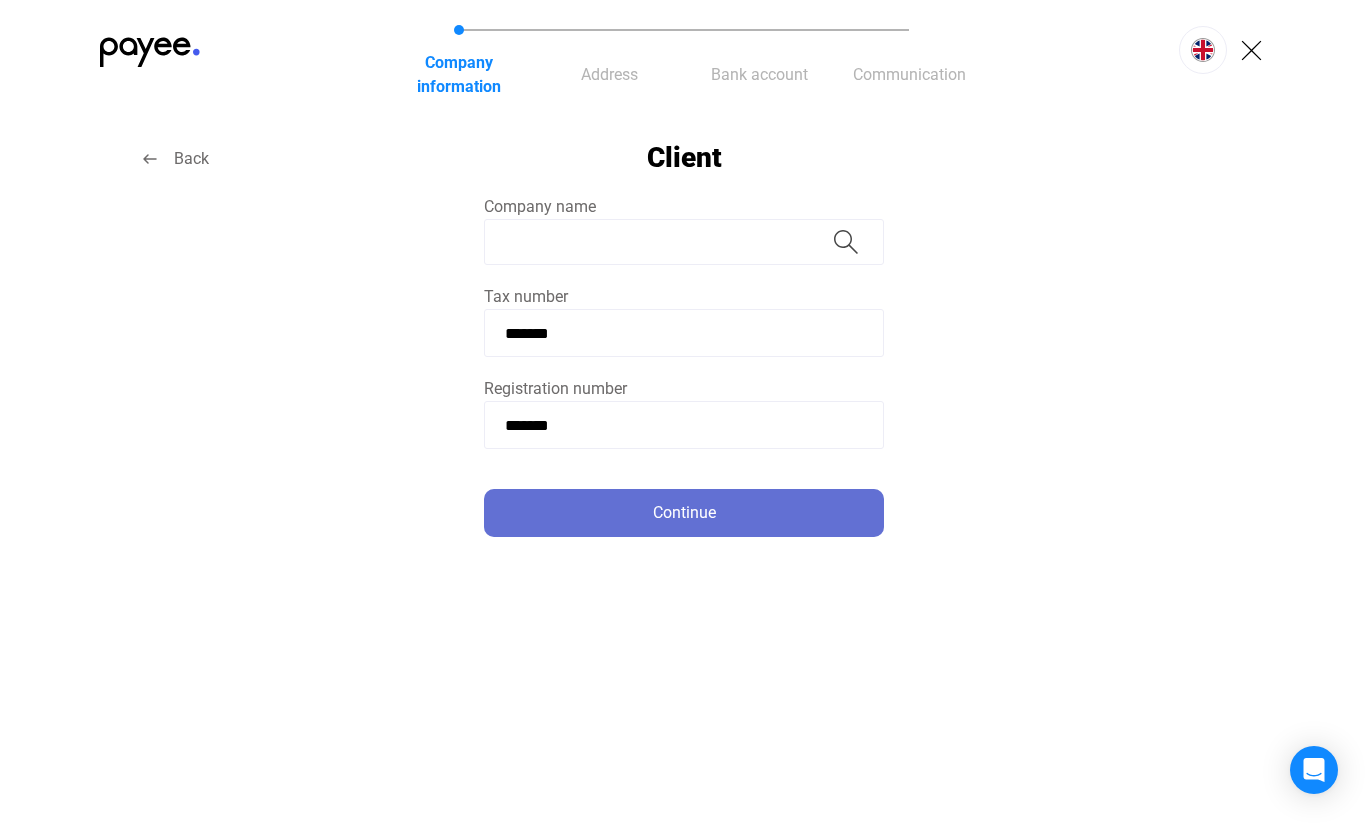click on "Continue" 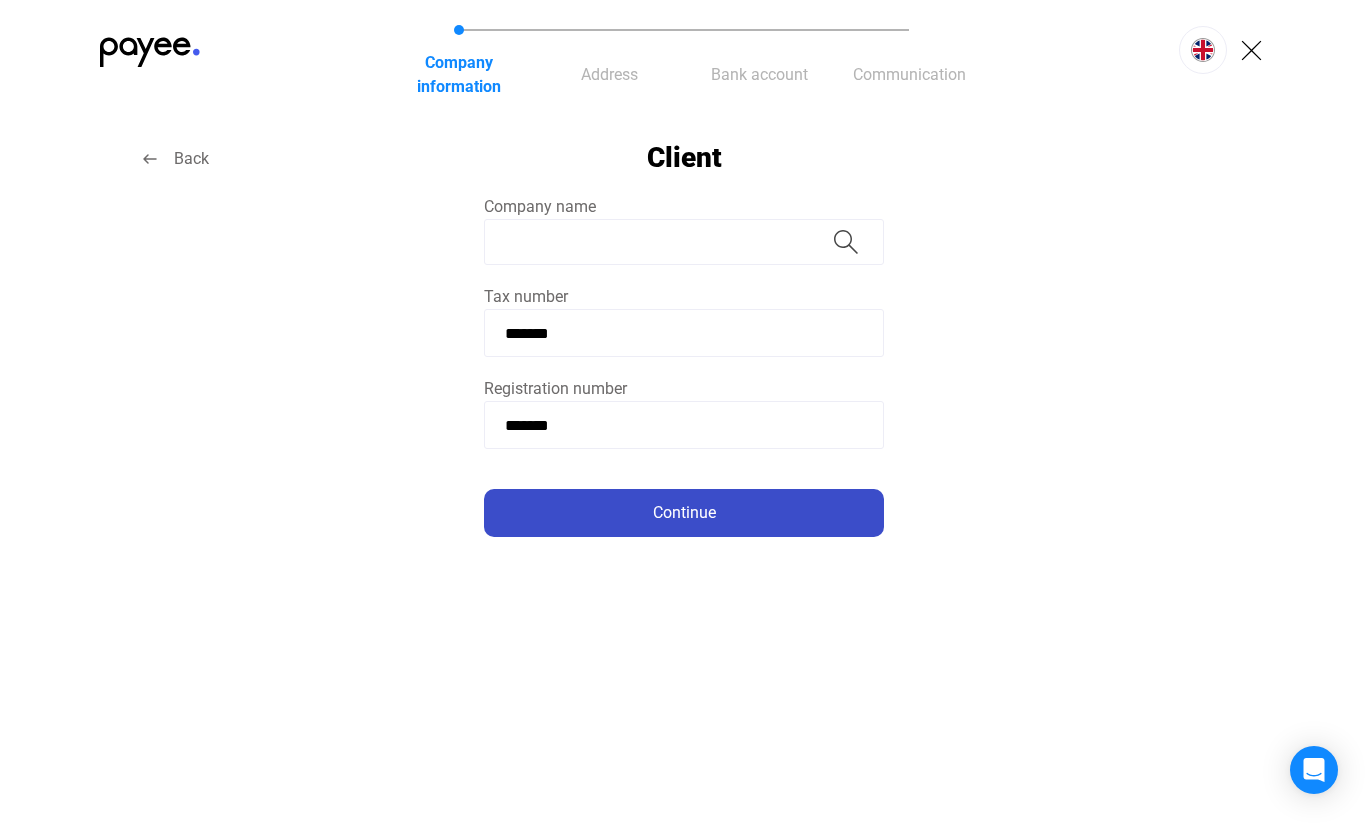 click on "Continue" 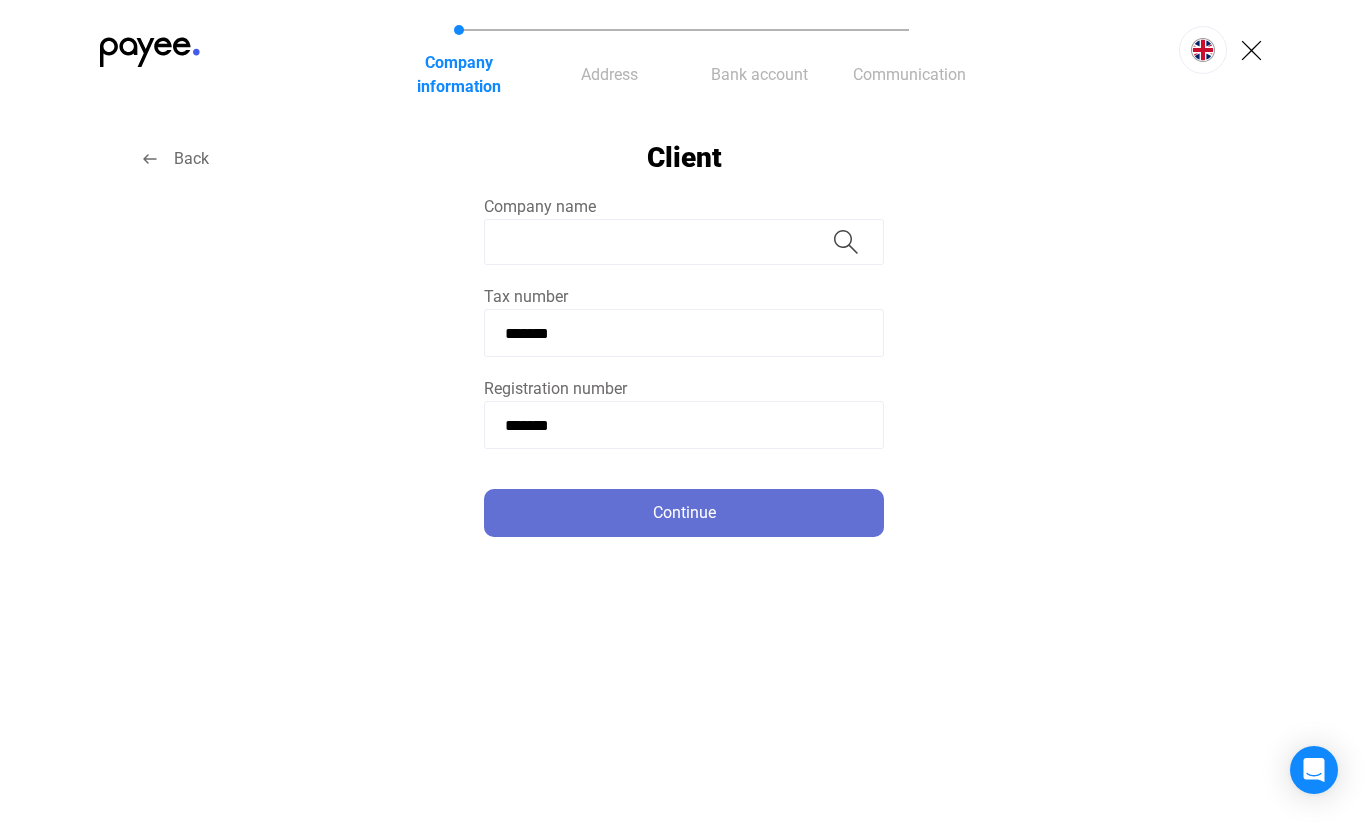 click on "Continue" 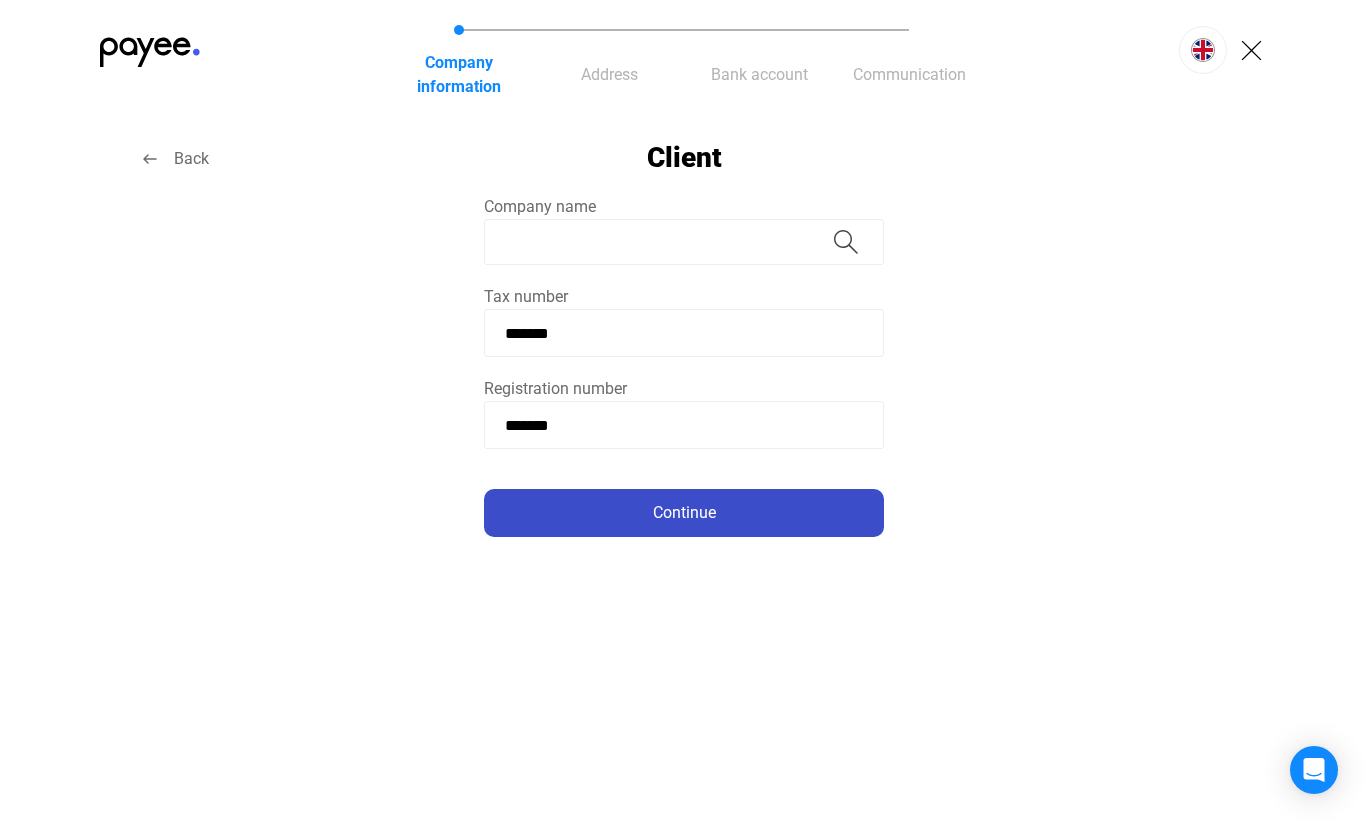 click on "Continue" 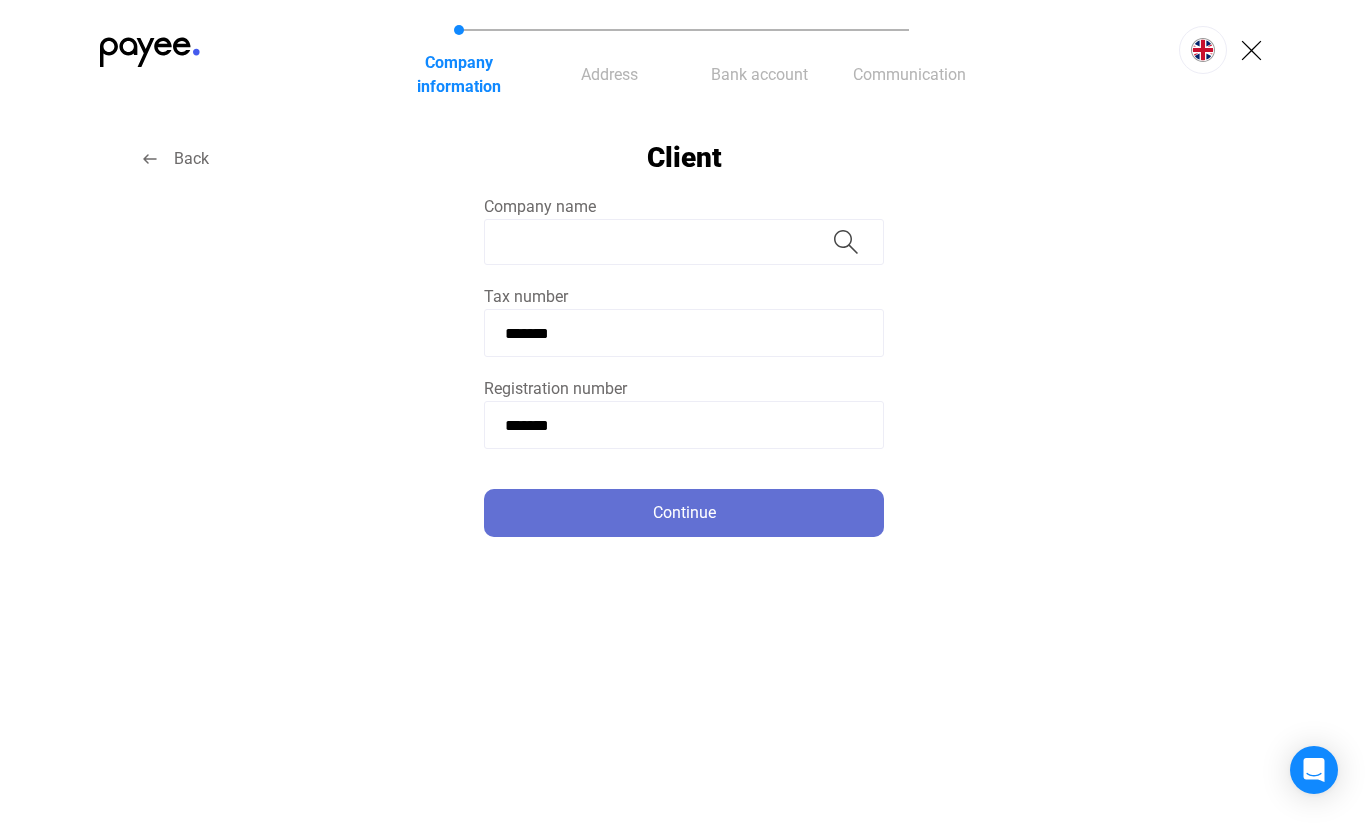 click on "Continue" 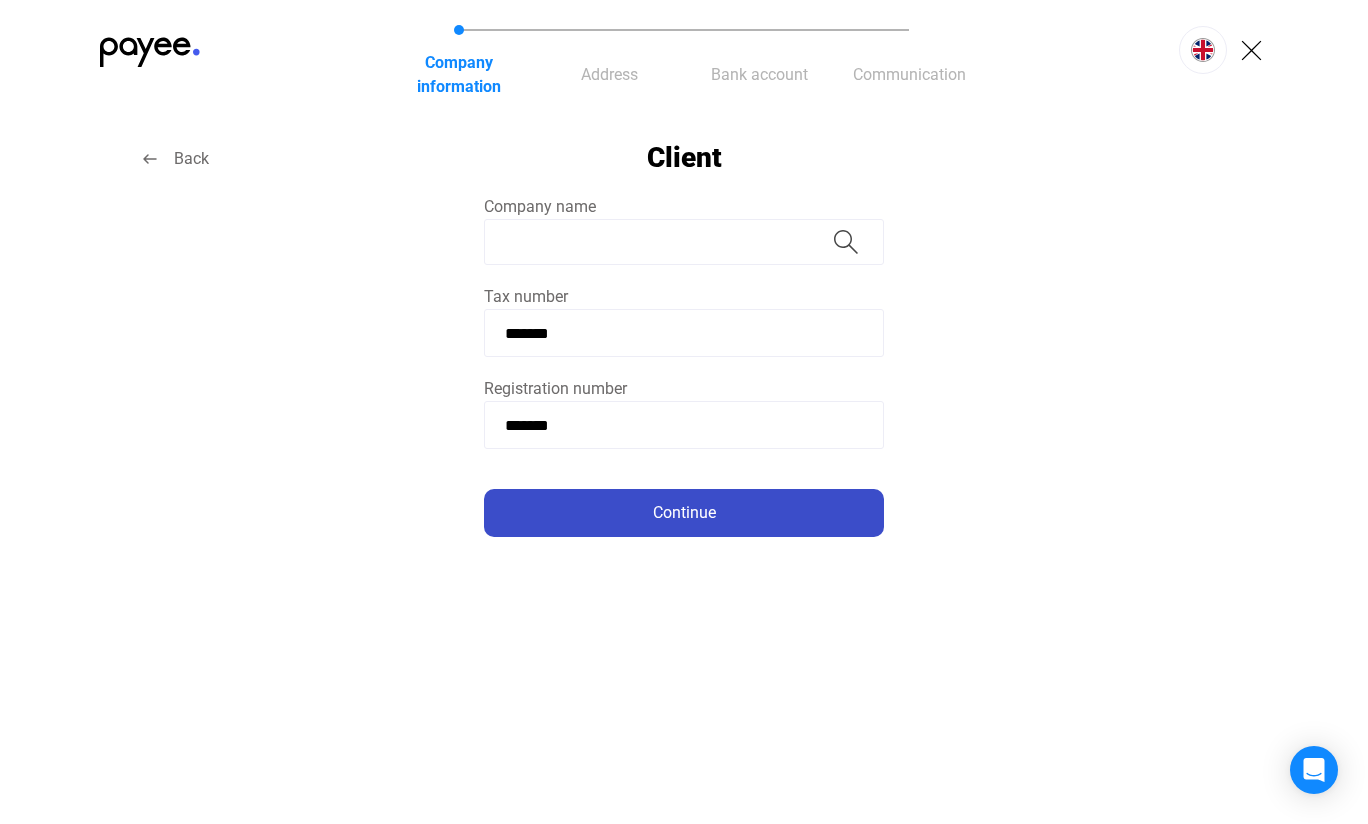 click on "Continue" 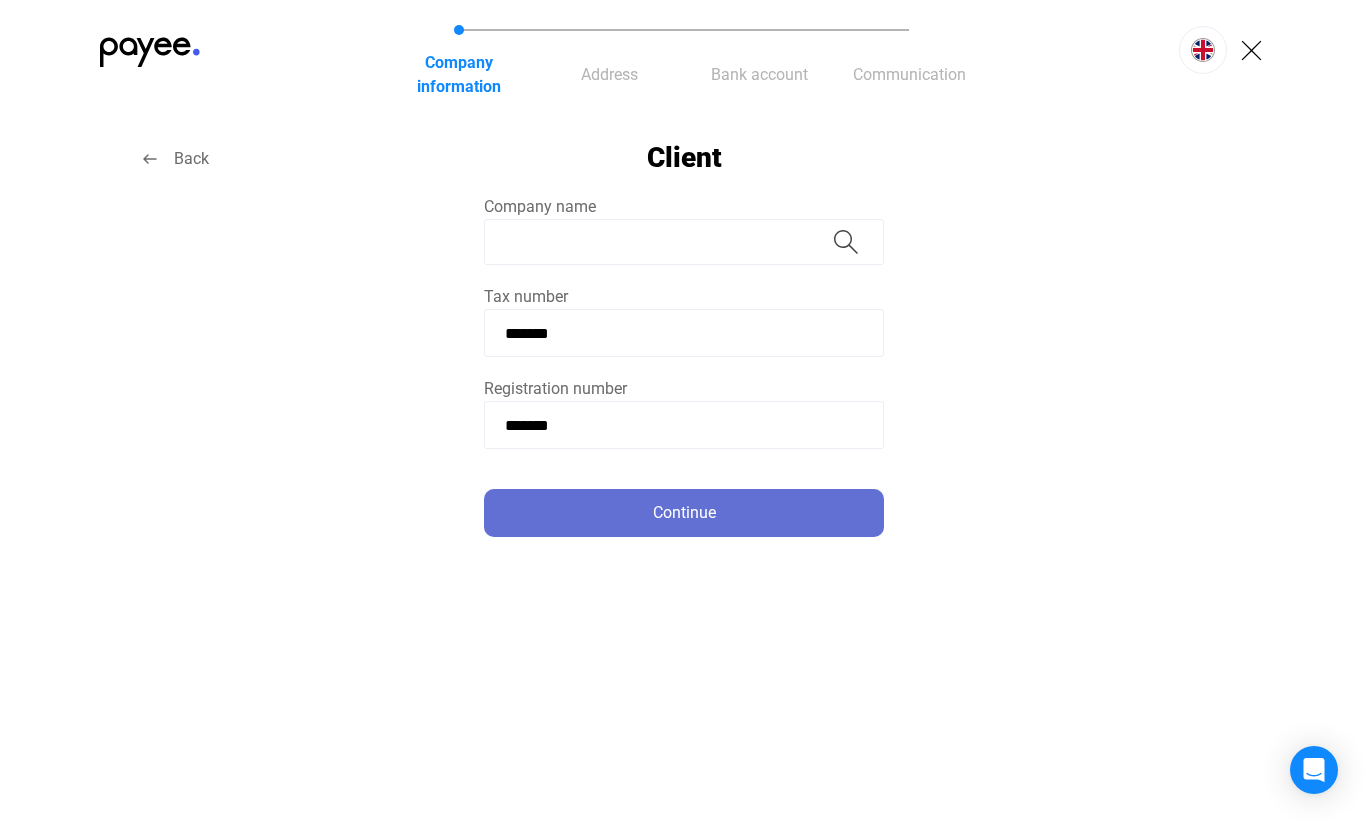 click on "Continue" 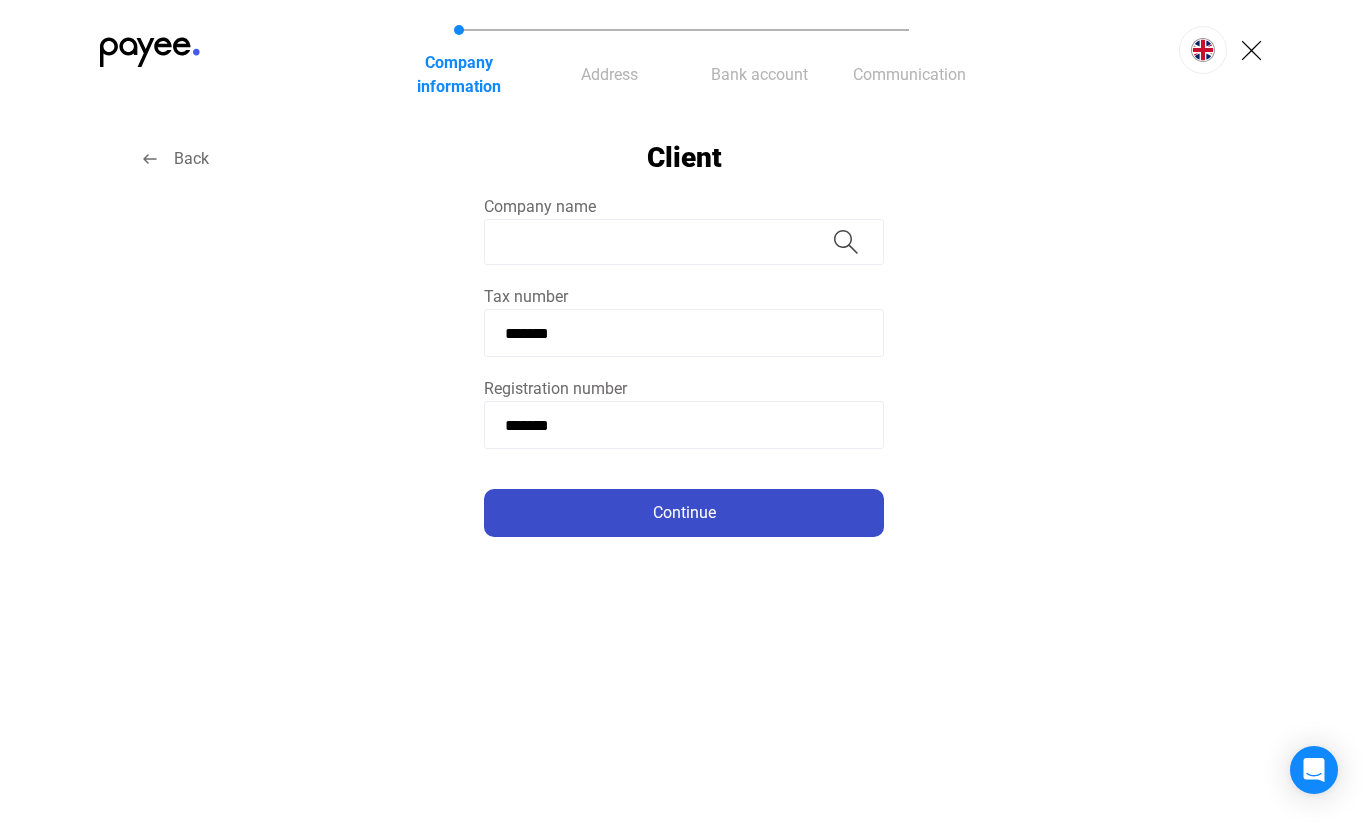 click on "Continue" 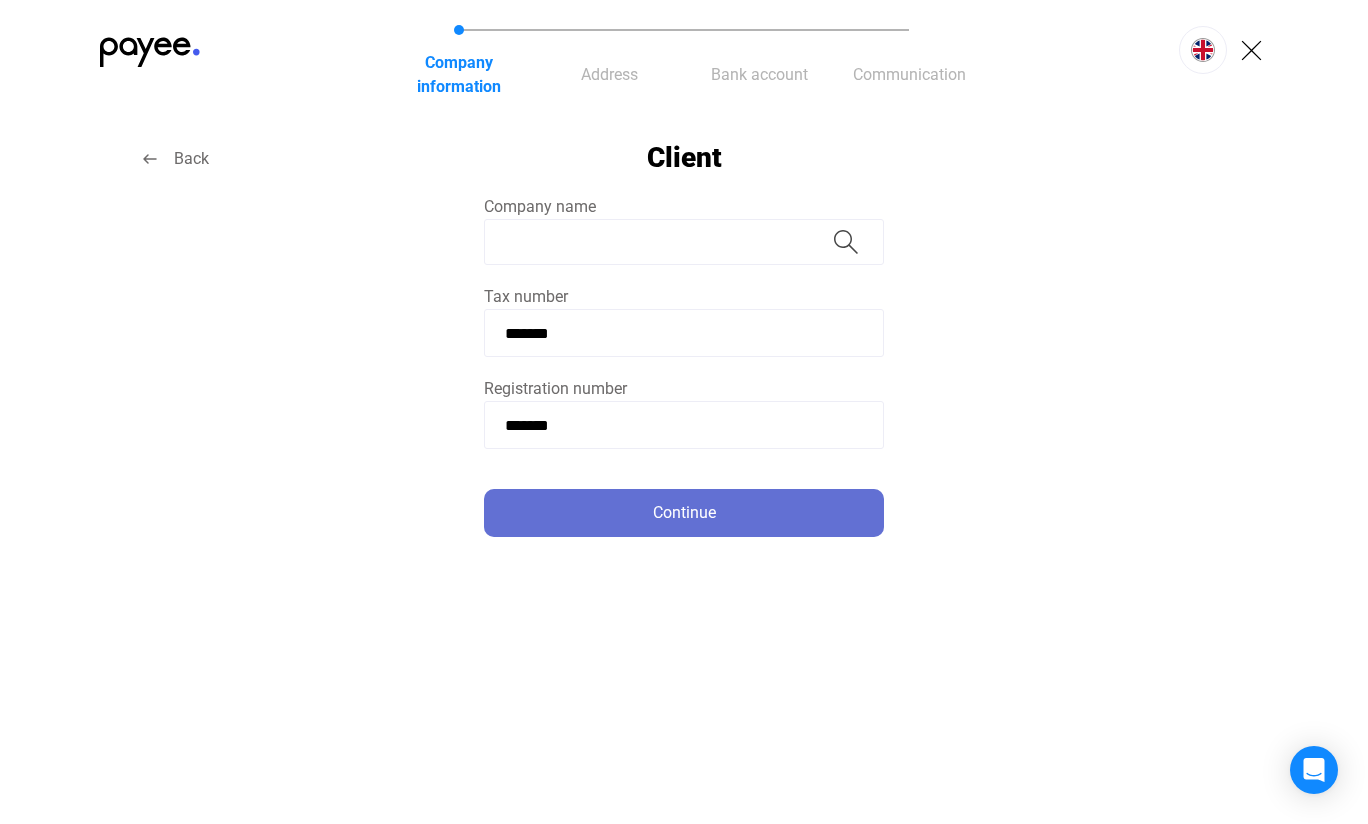 click on "Continue" 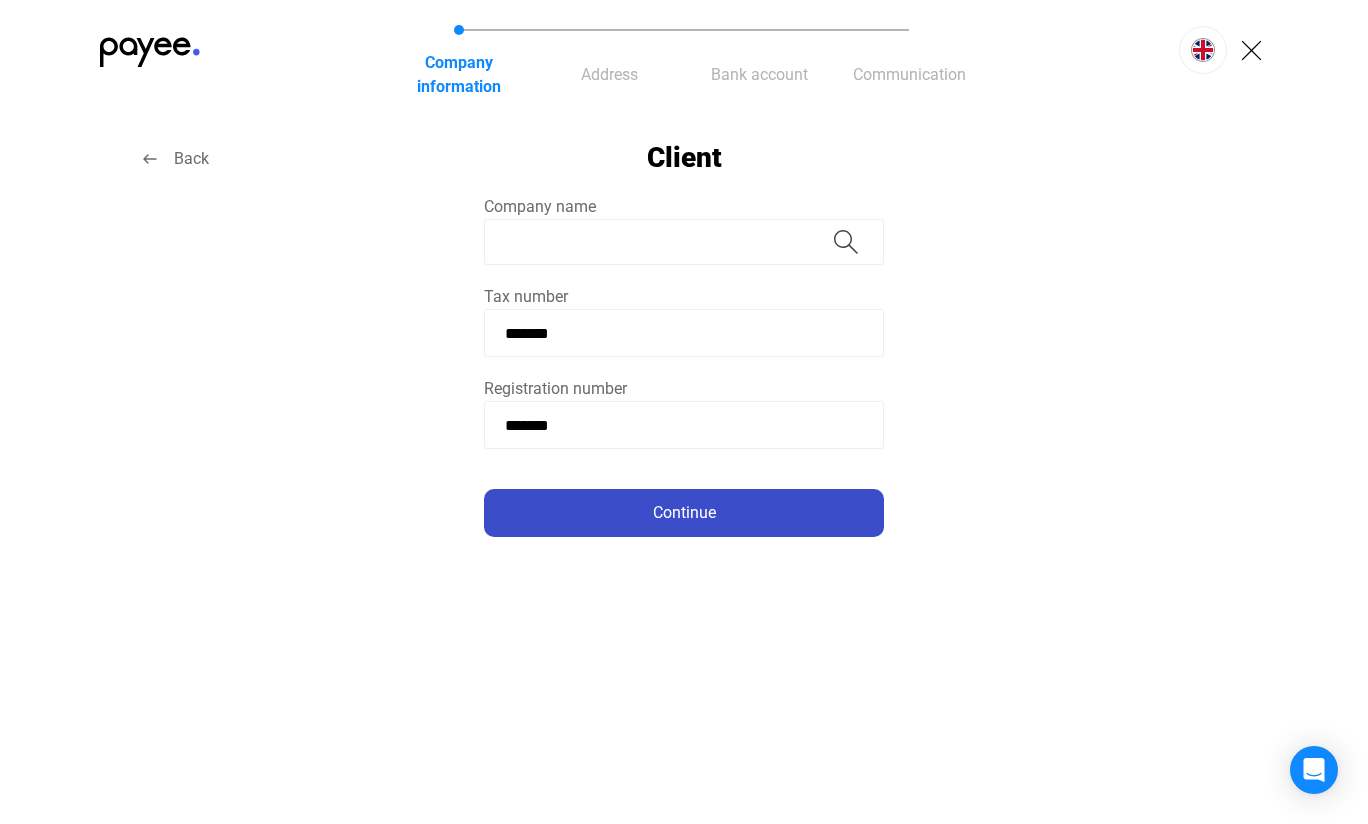 click on "Continue" 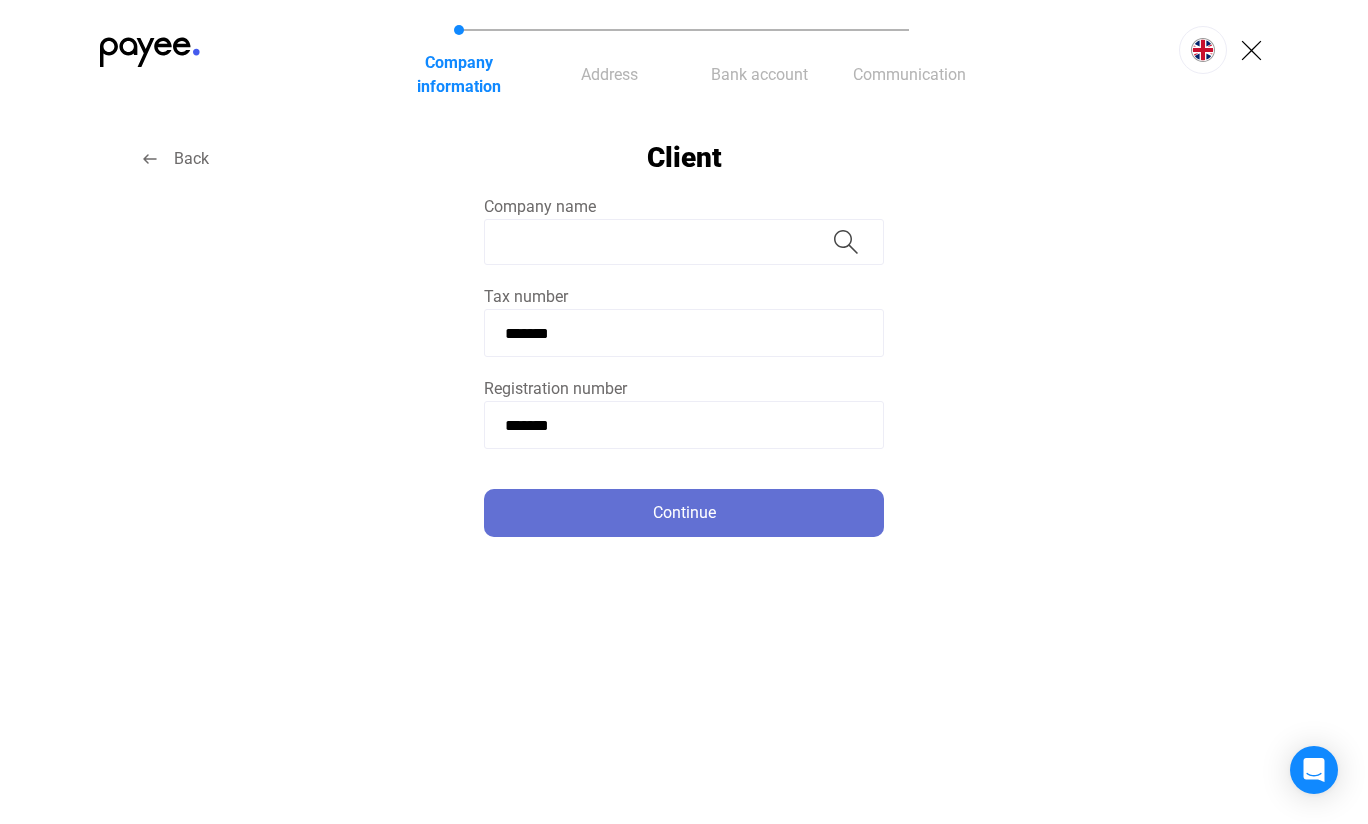 click on "Continue" 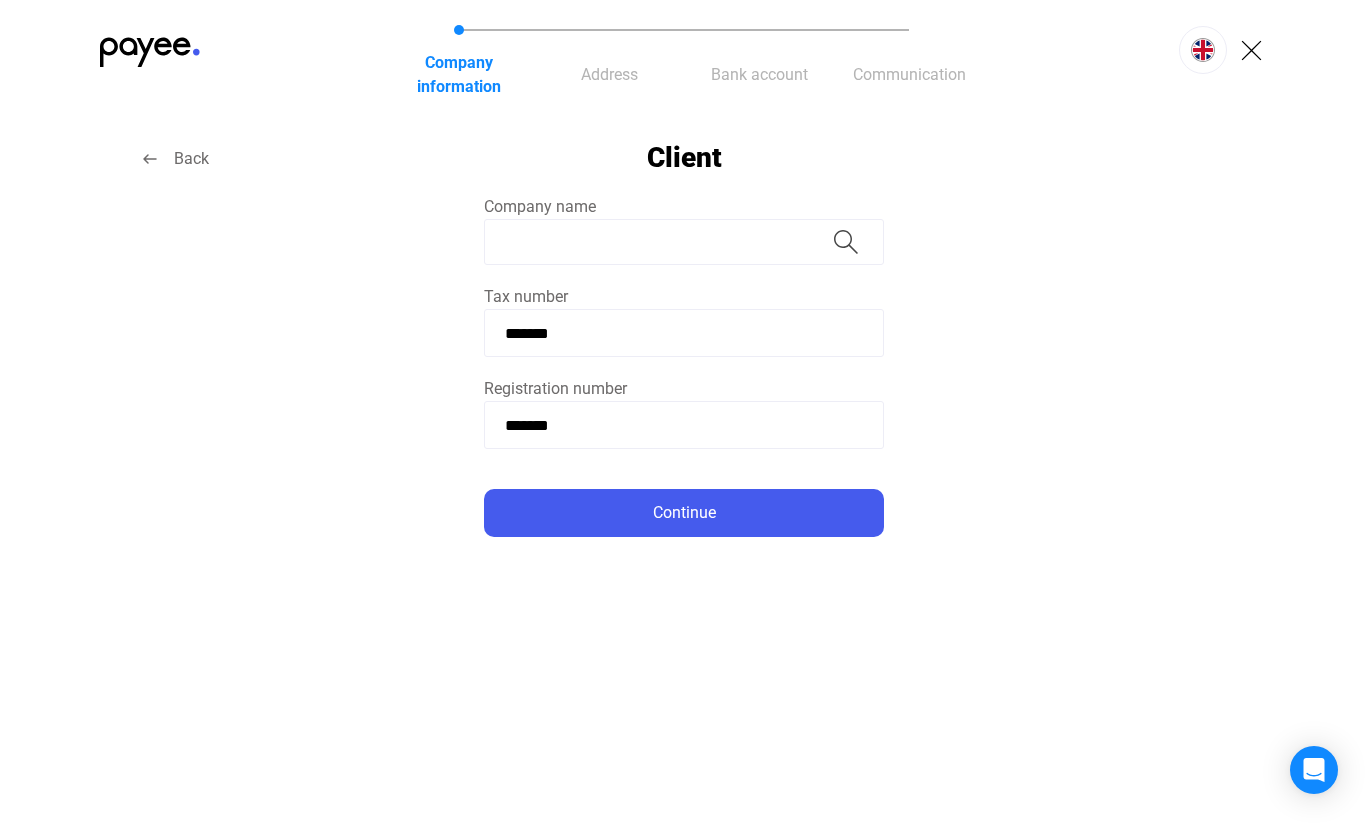 click 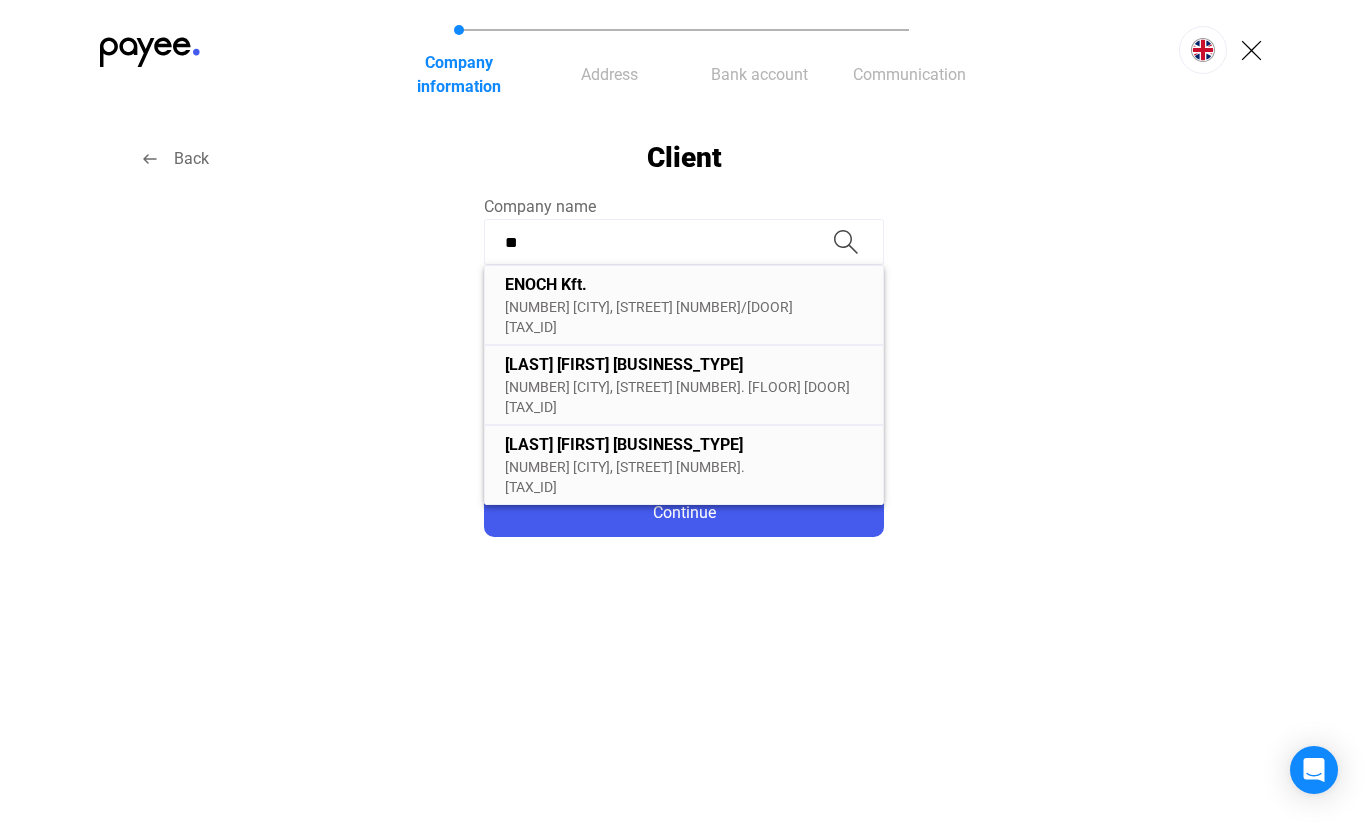 type on "*" 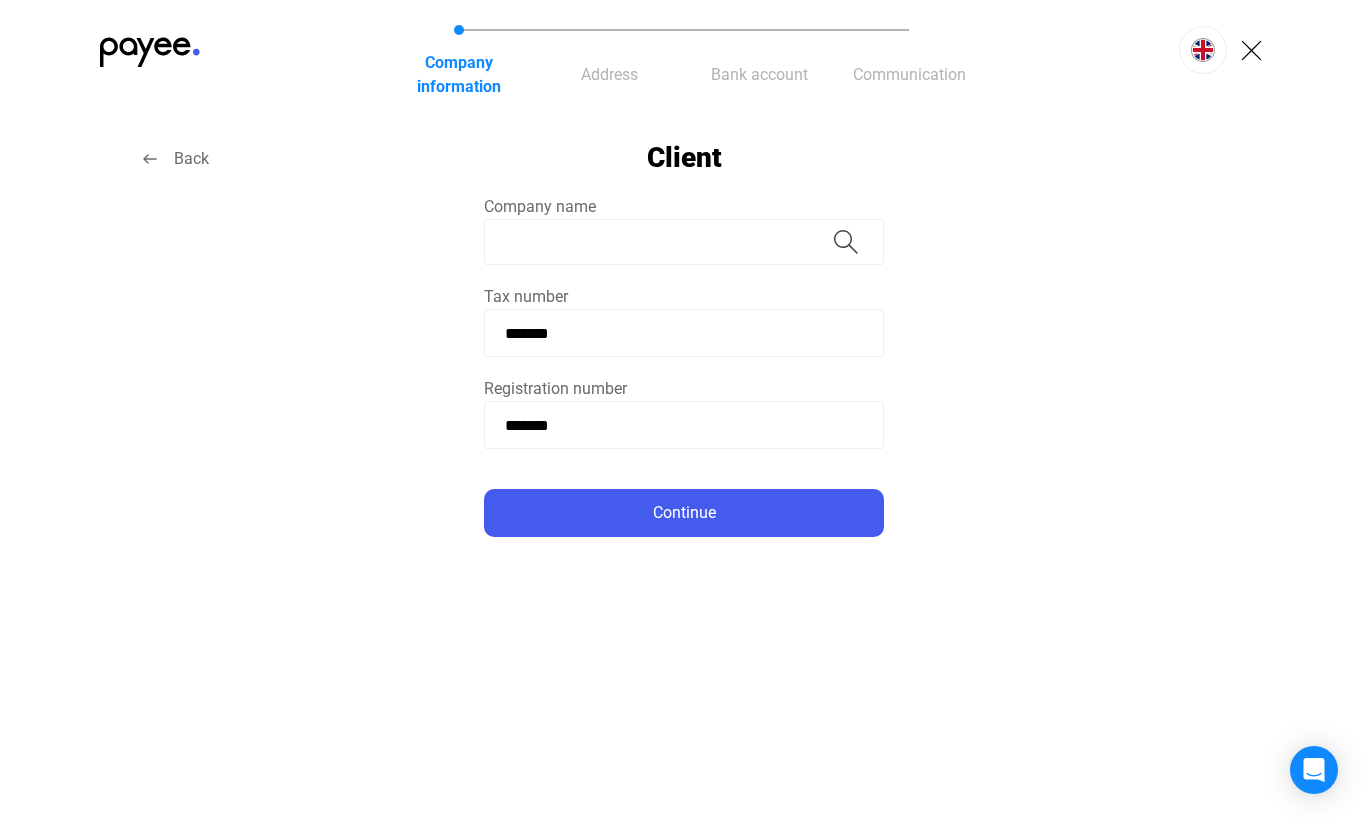 click 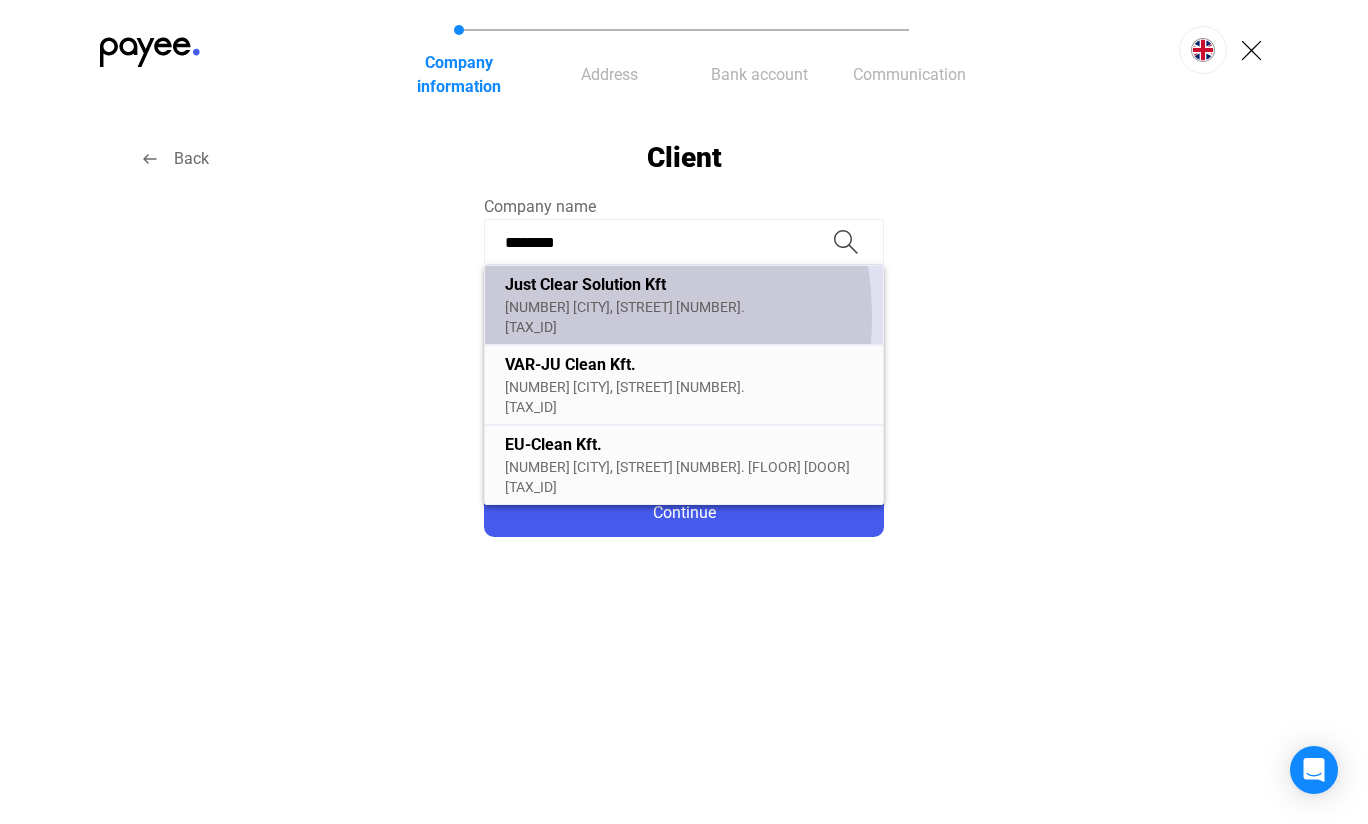 click on "[TAX_ID]" at bounding box center [684, 327] 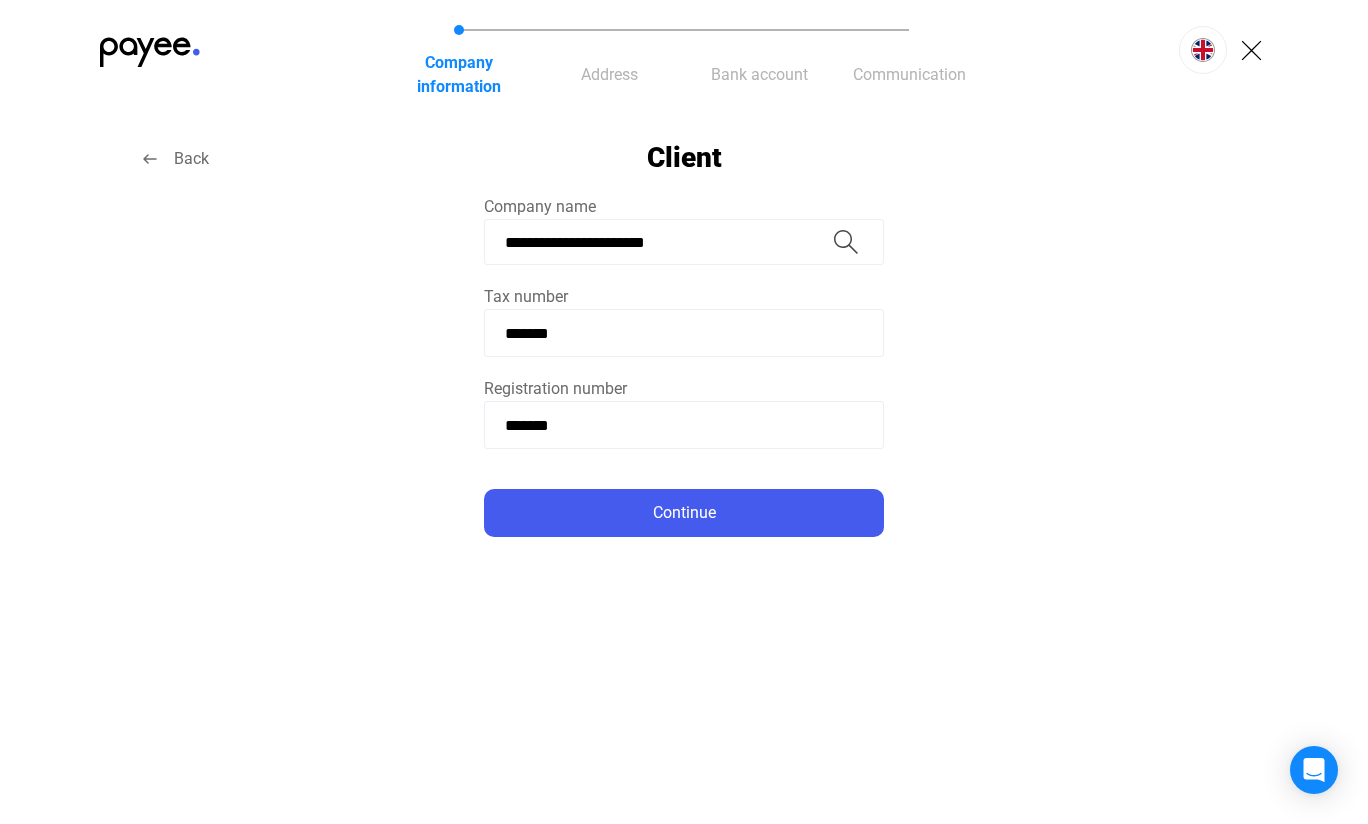 type on "**********" 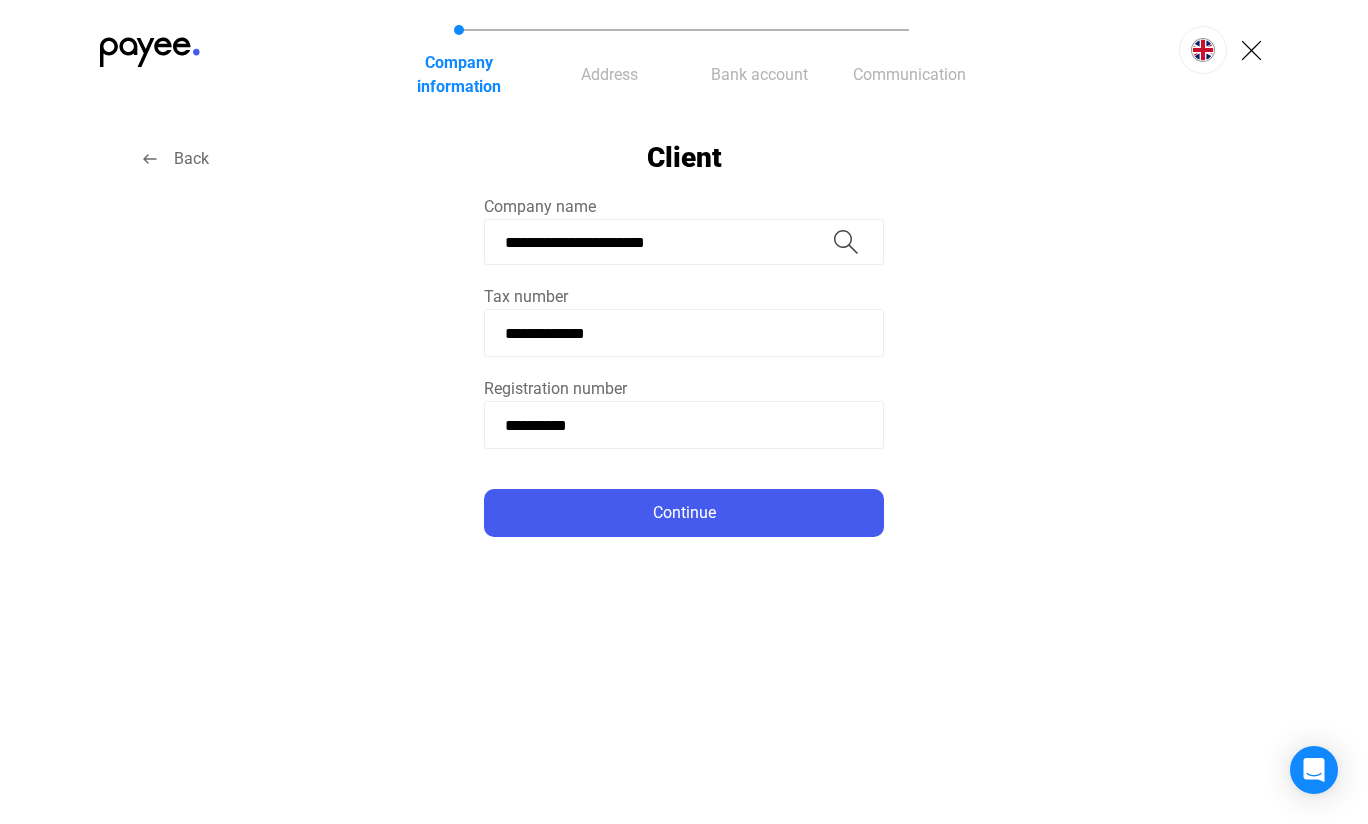 type on "***" 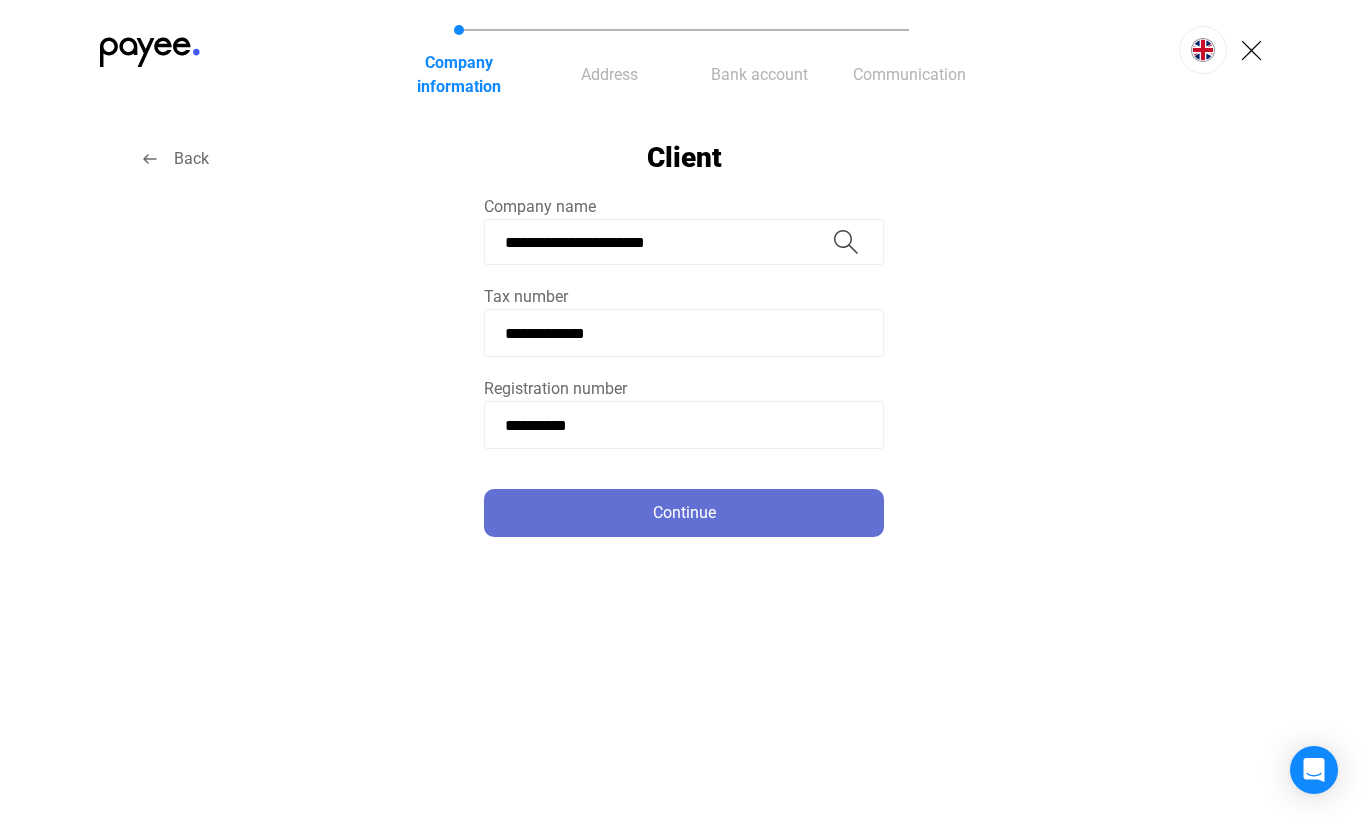 click on "Continue" 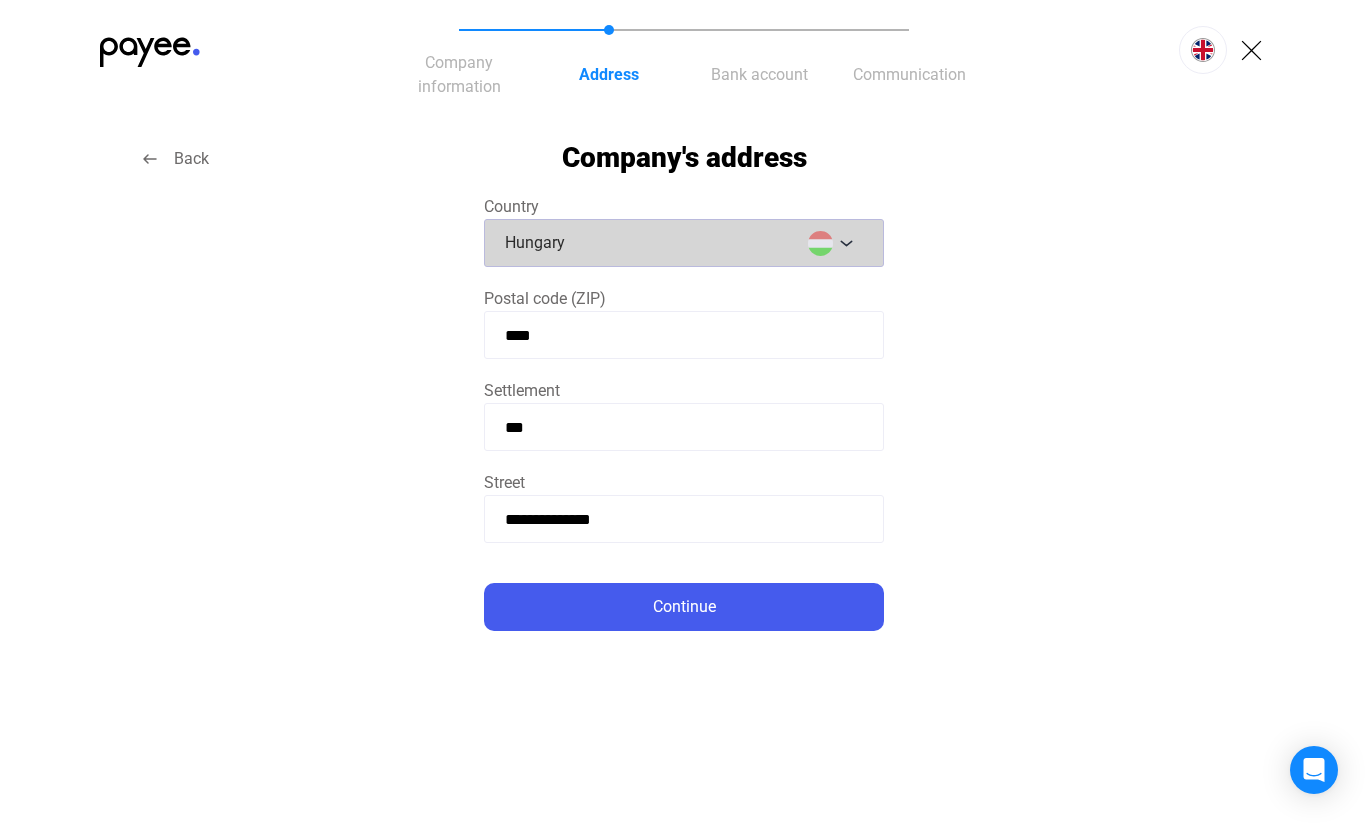 click on "Hungary" 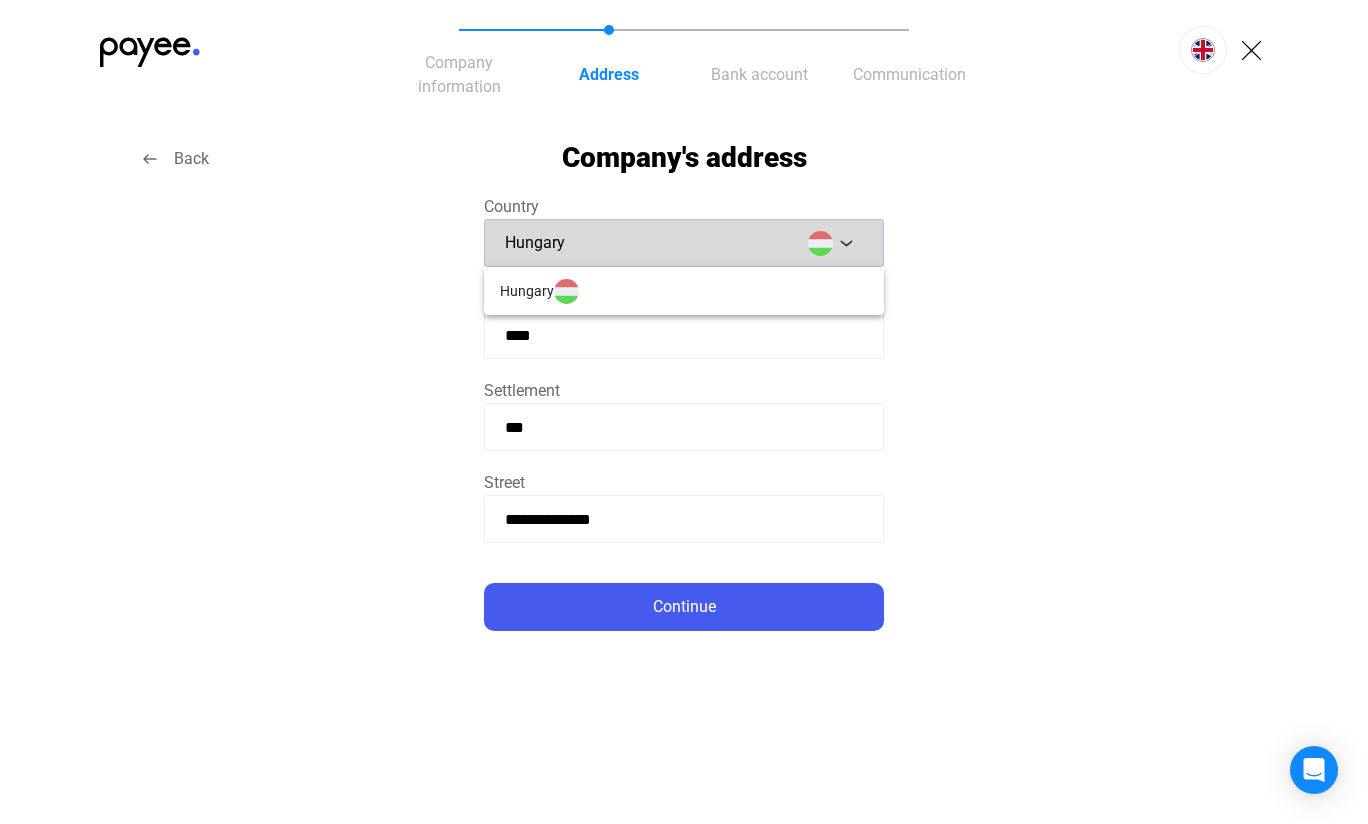 click at bounding box center (684, 412) 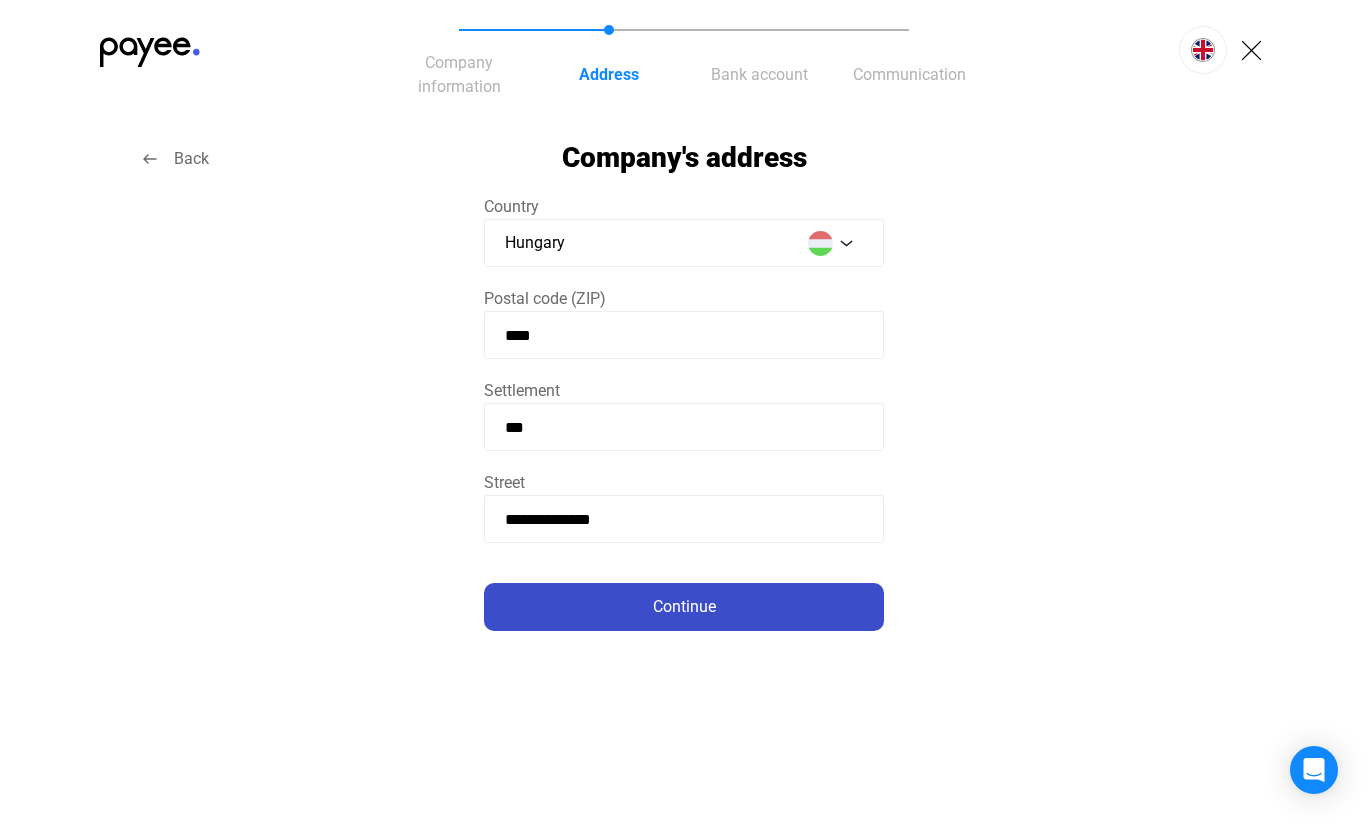 click on "Continue" 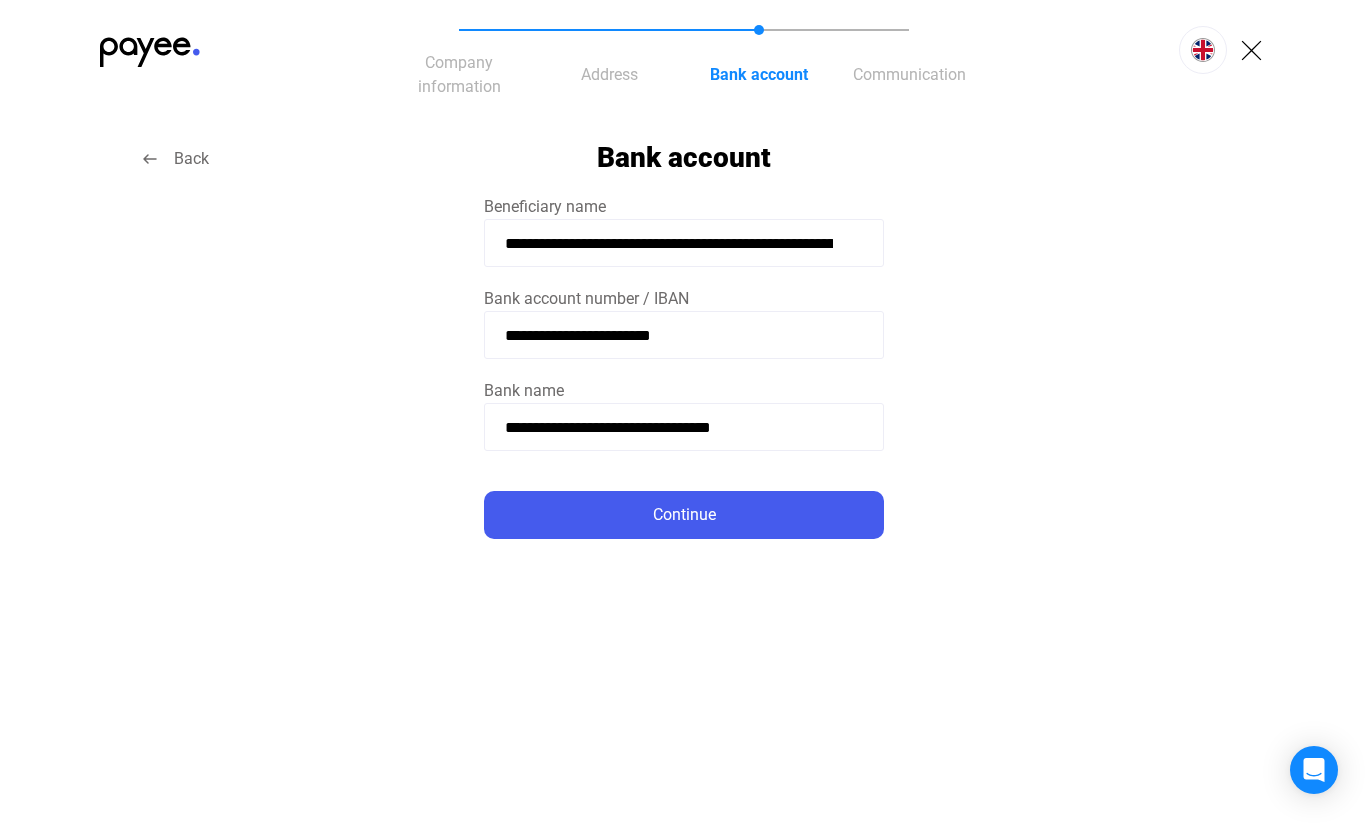 click on "**********" 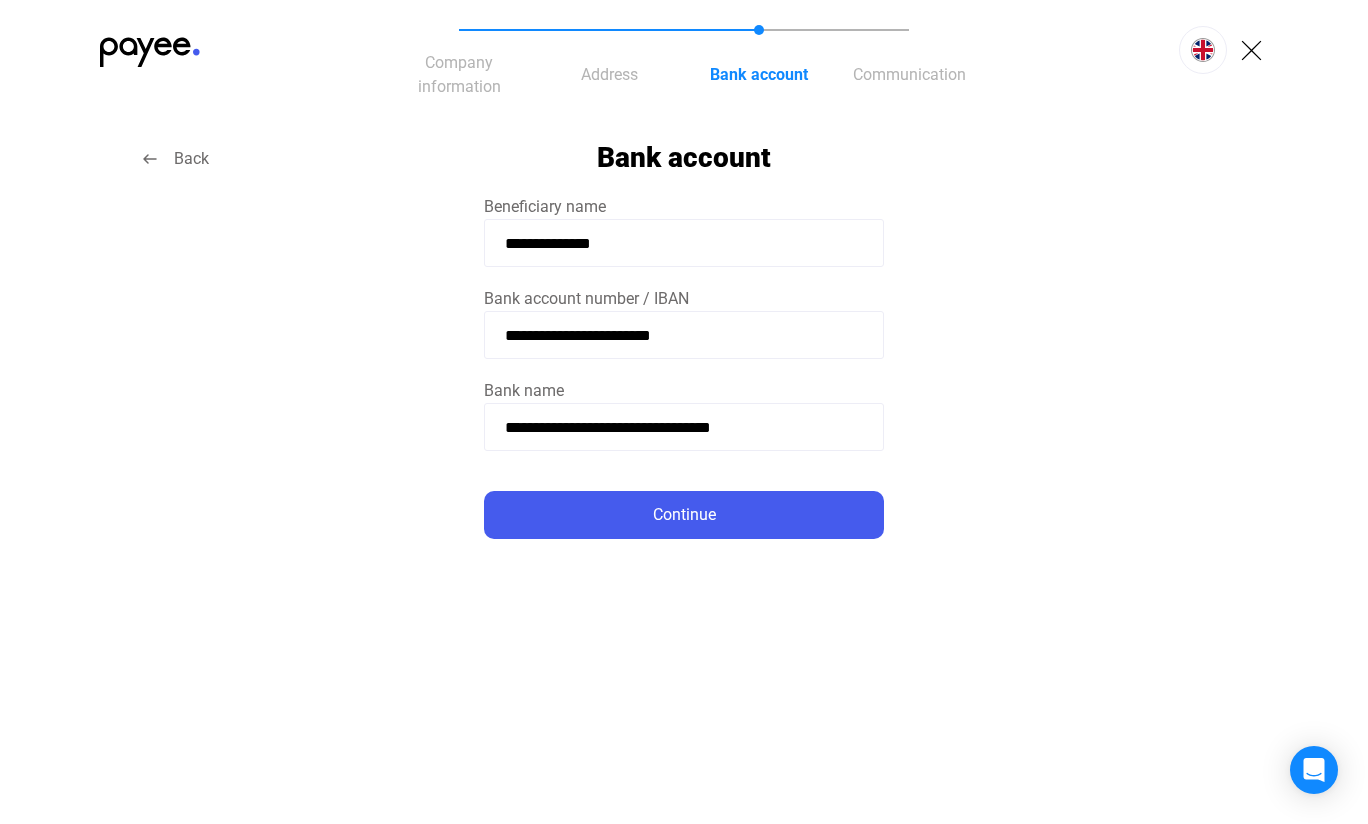 click on "**********" 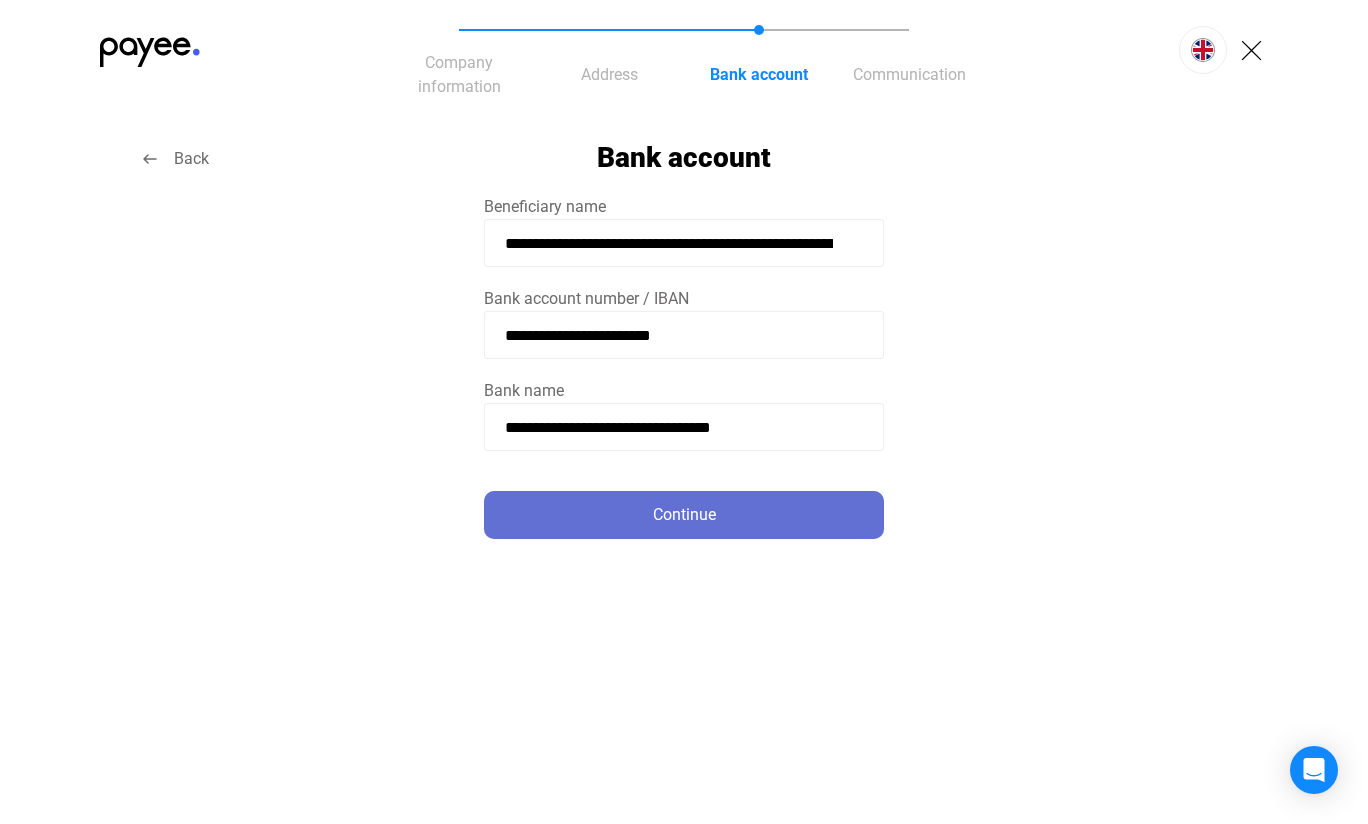 click on "Continue" 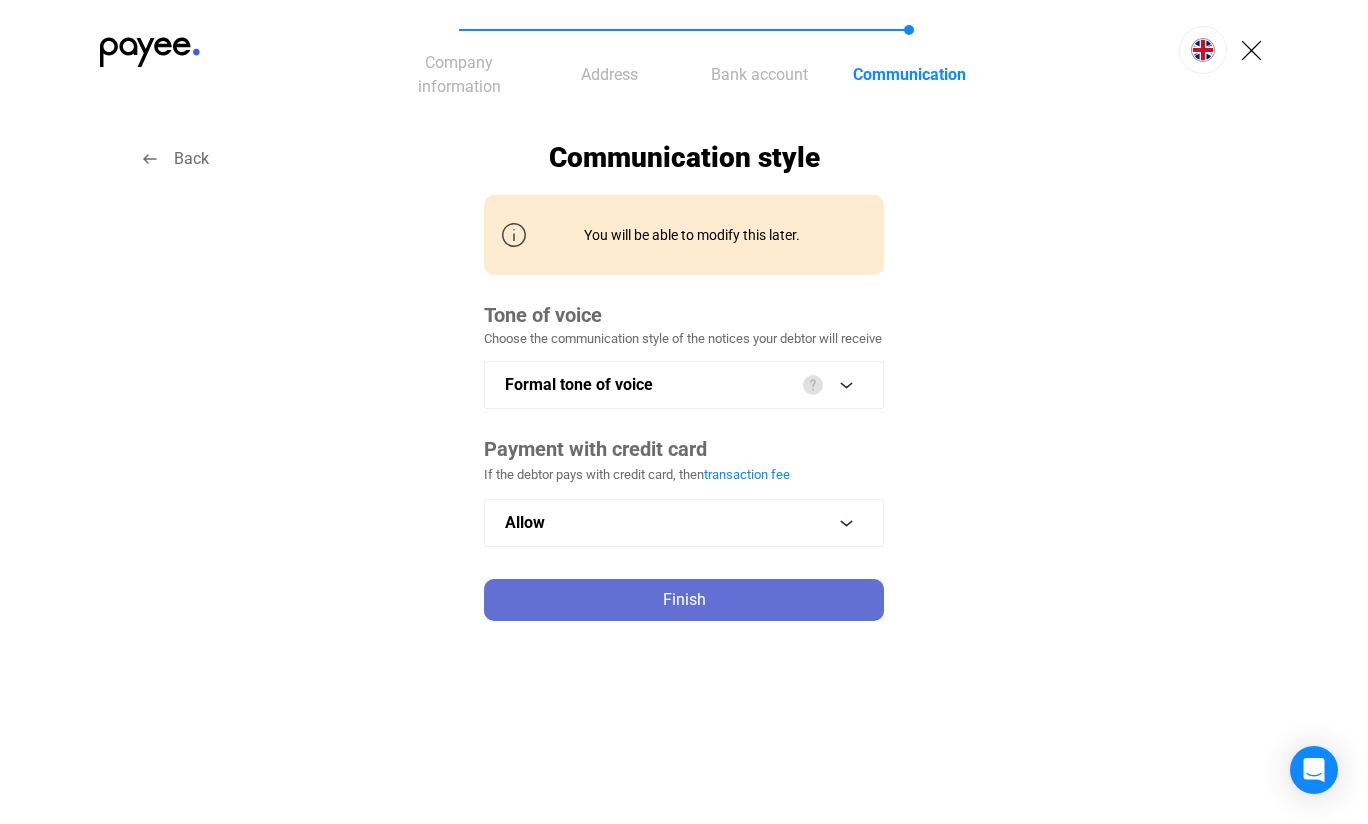 click on "Finish" 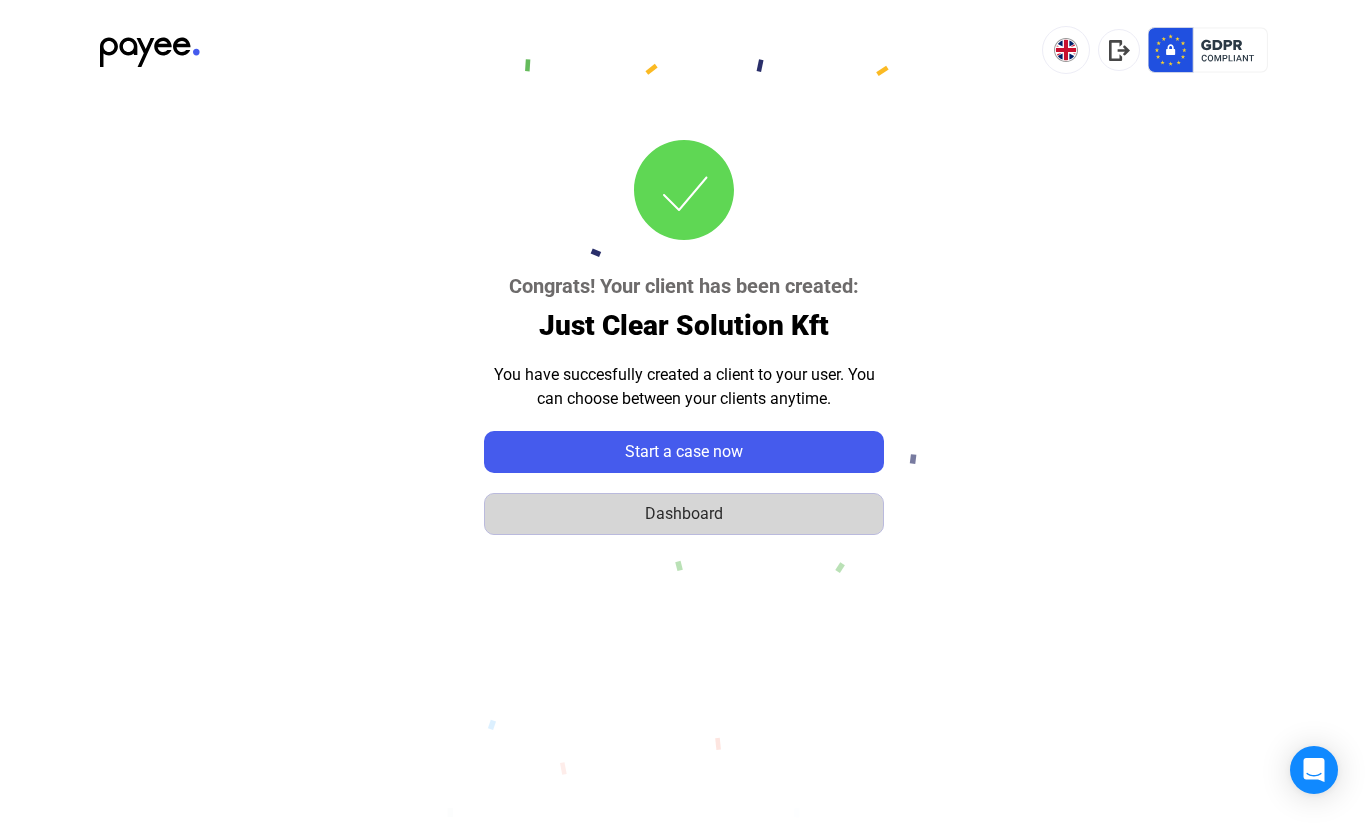 click on "Dashboard" 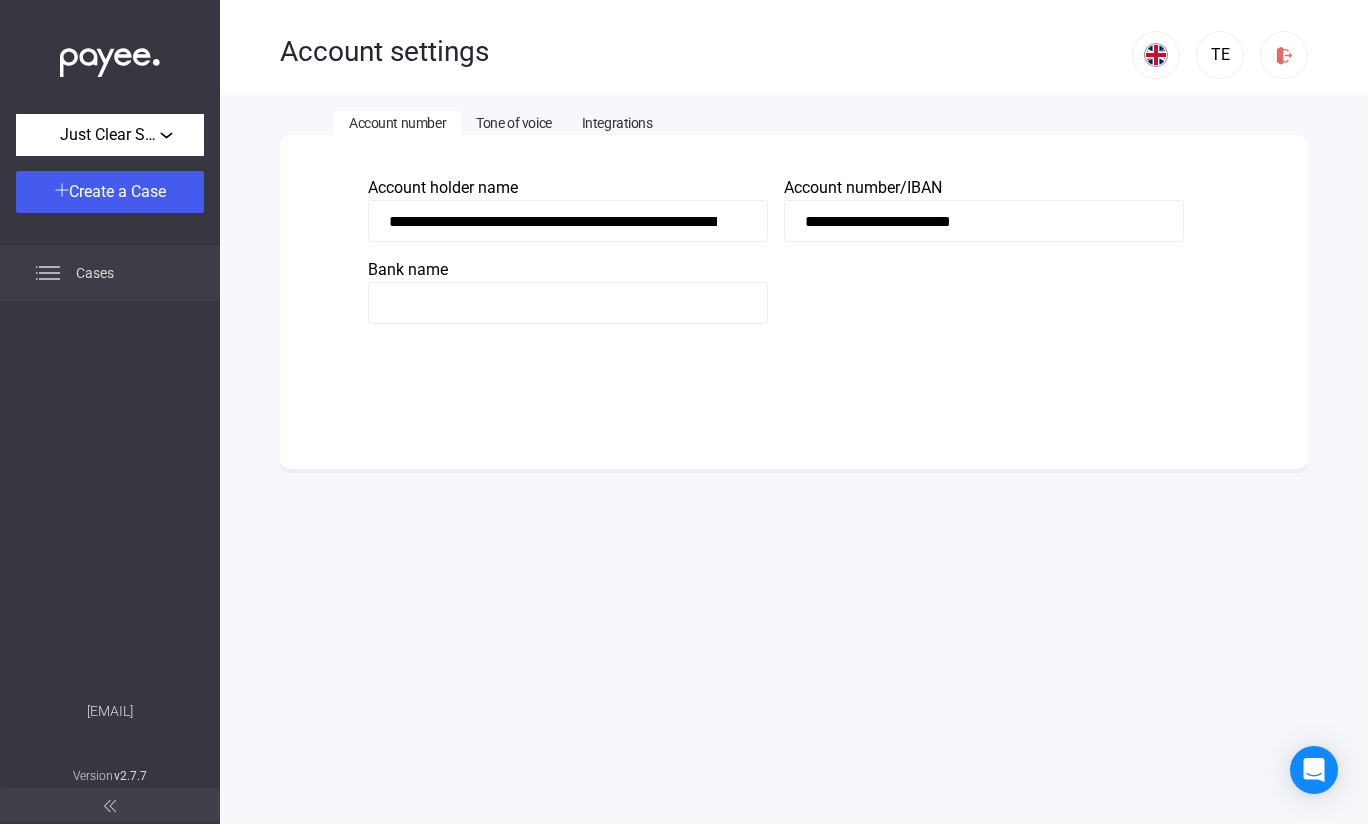 click on "Cases" 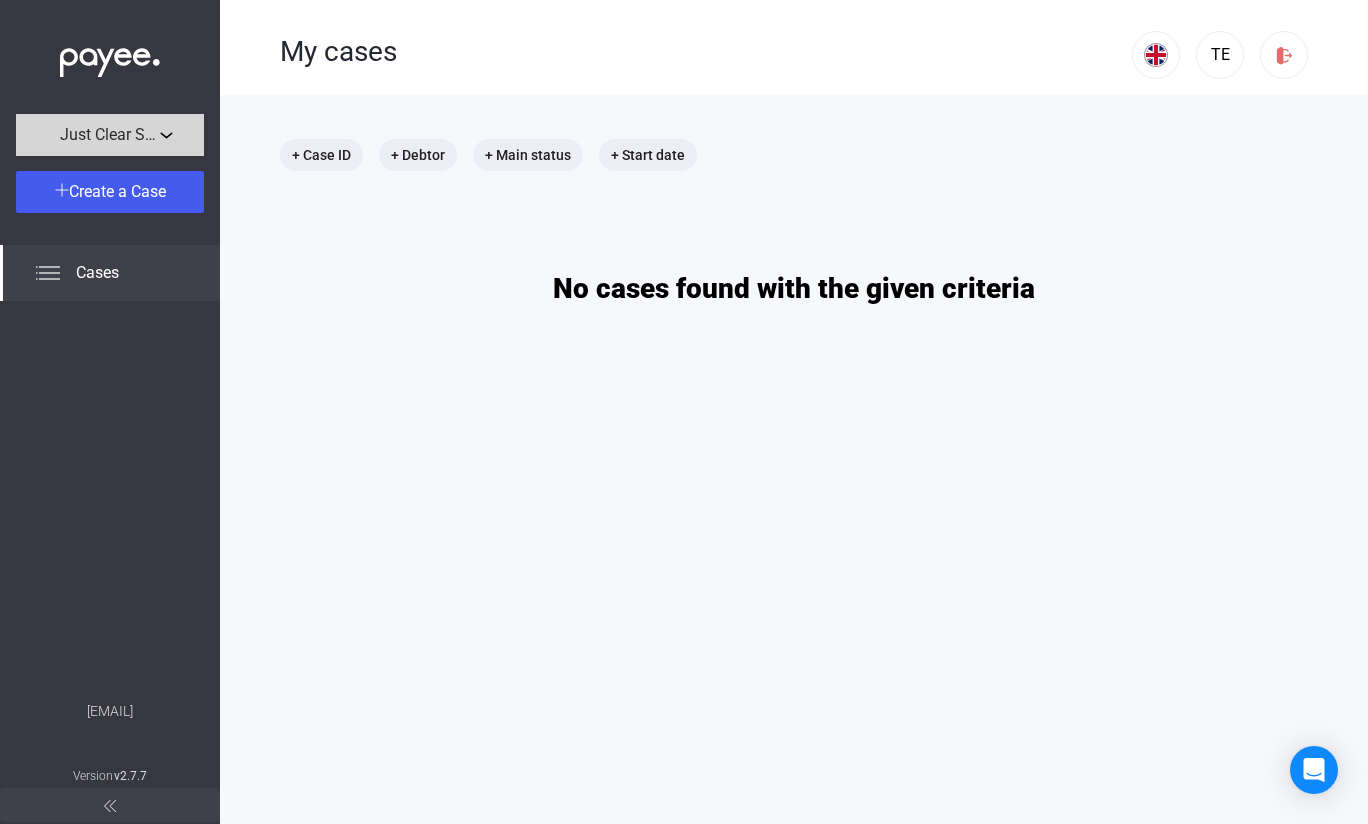click on "Just Clear Solution Kft" 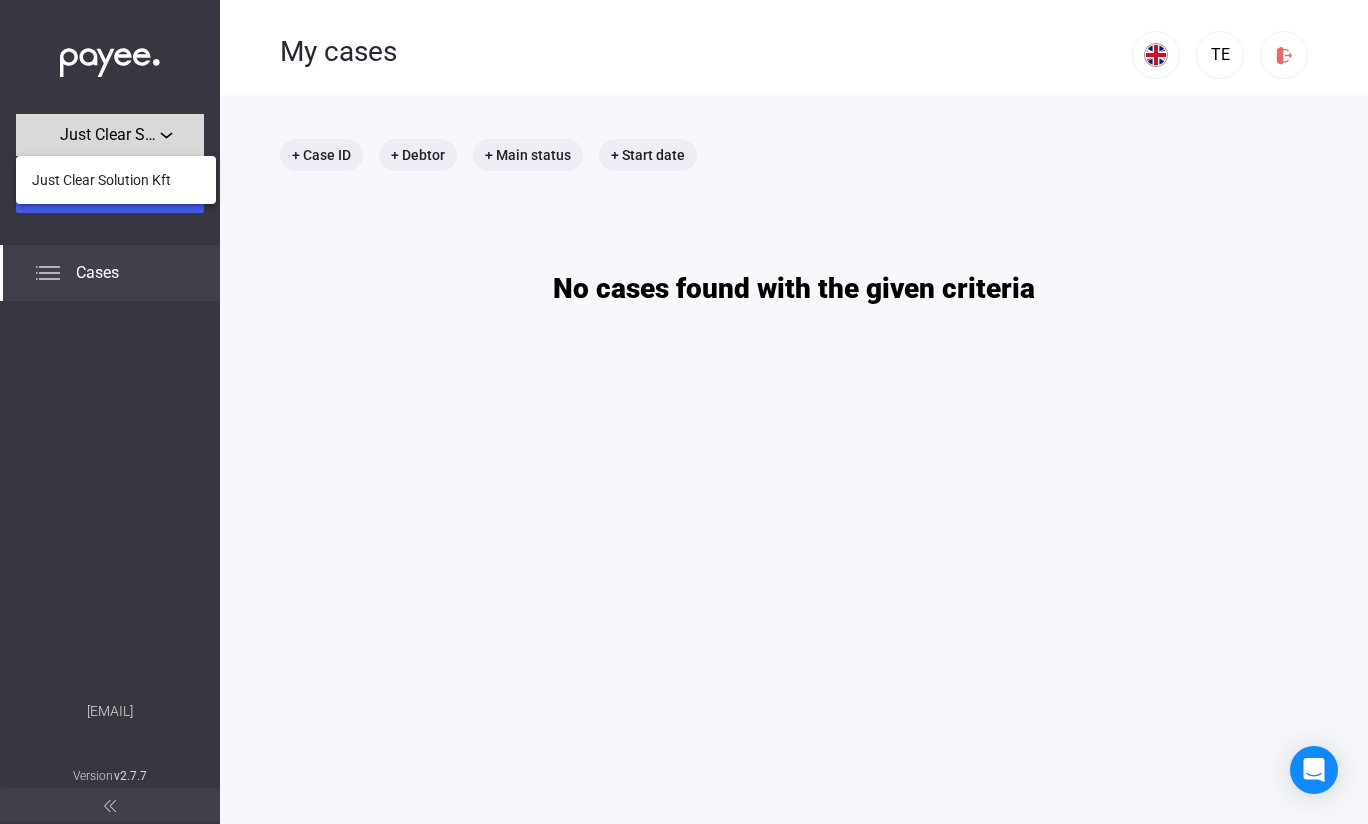 click at bounding box center [684, 412] 